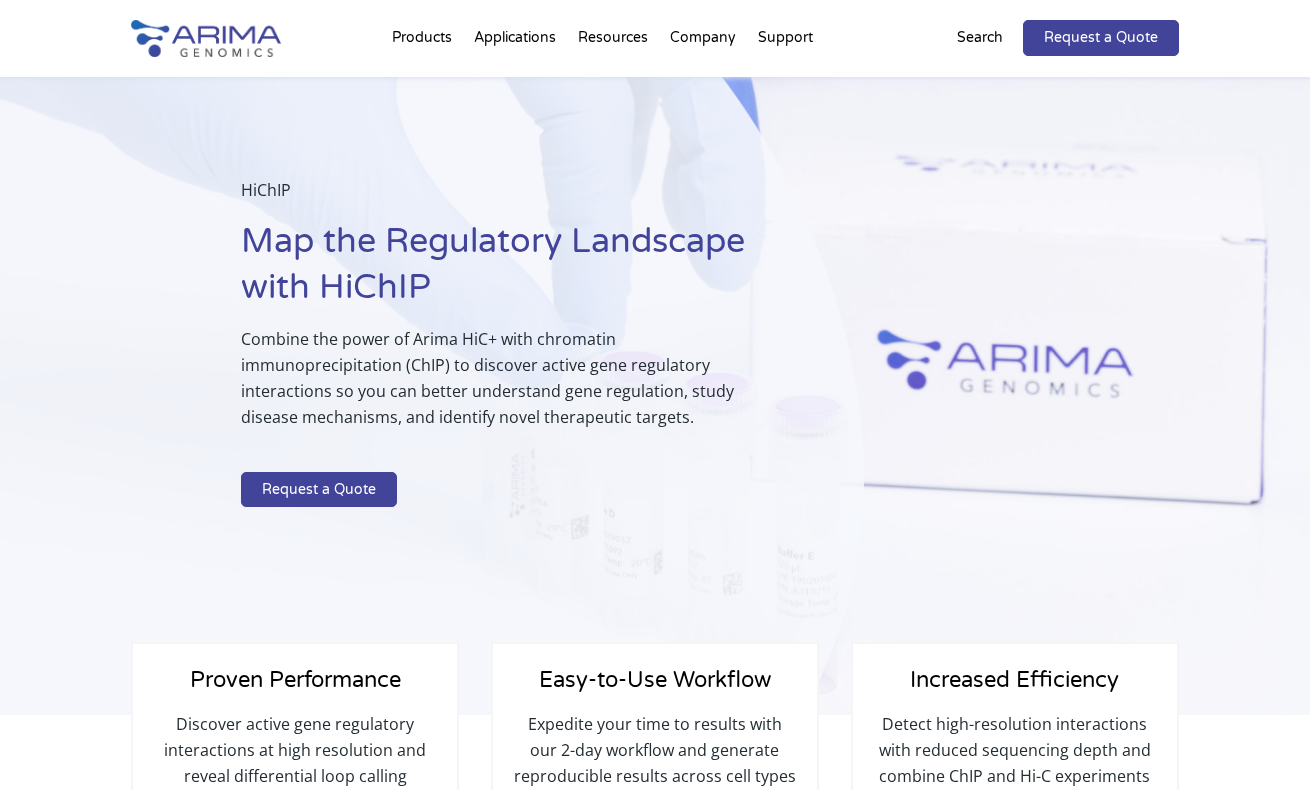 scroll, scrollTop: 1740, scrollLeft: 0, axis: vertical 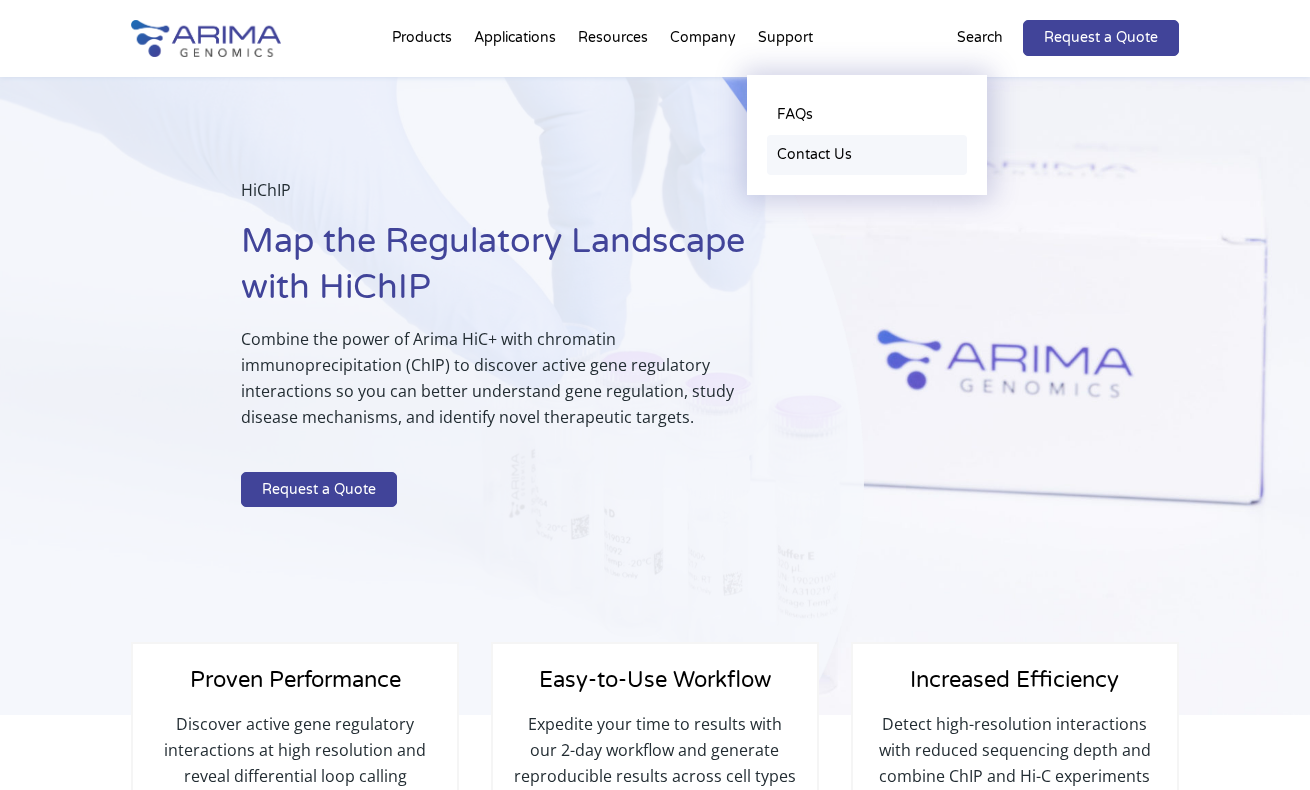 click on "Contact Us" at bounding box center (867, 155) 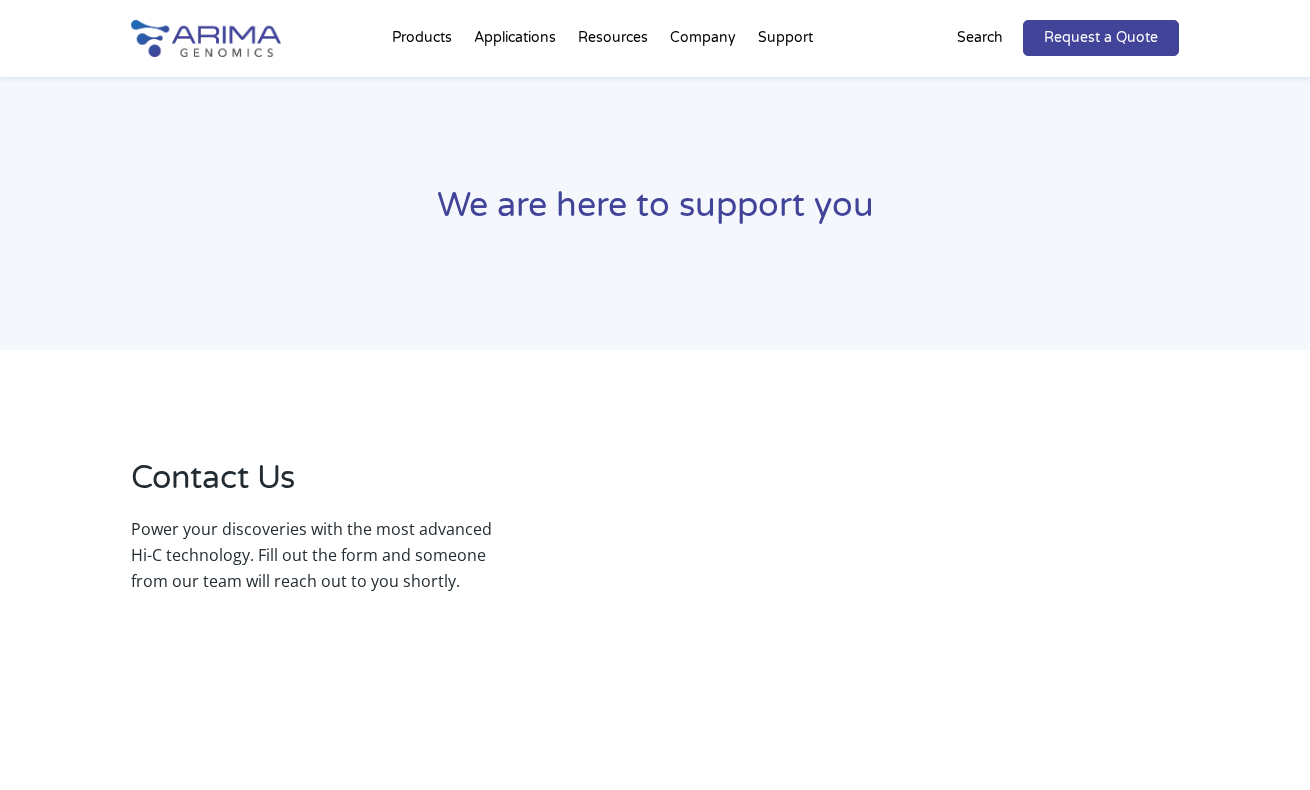 scroll, scrollTop: 101, scrollLeft: 0, axis: vertical 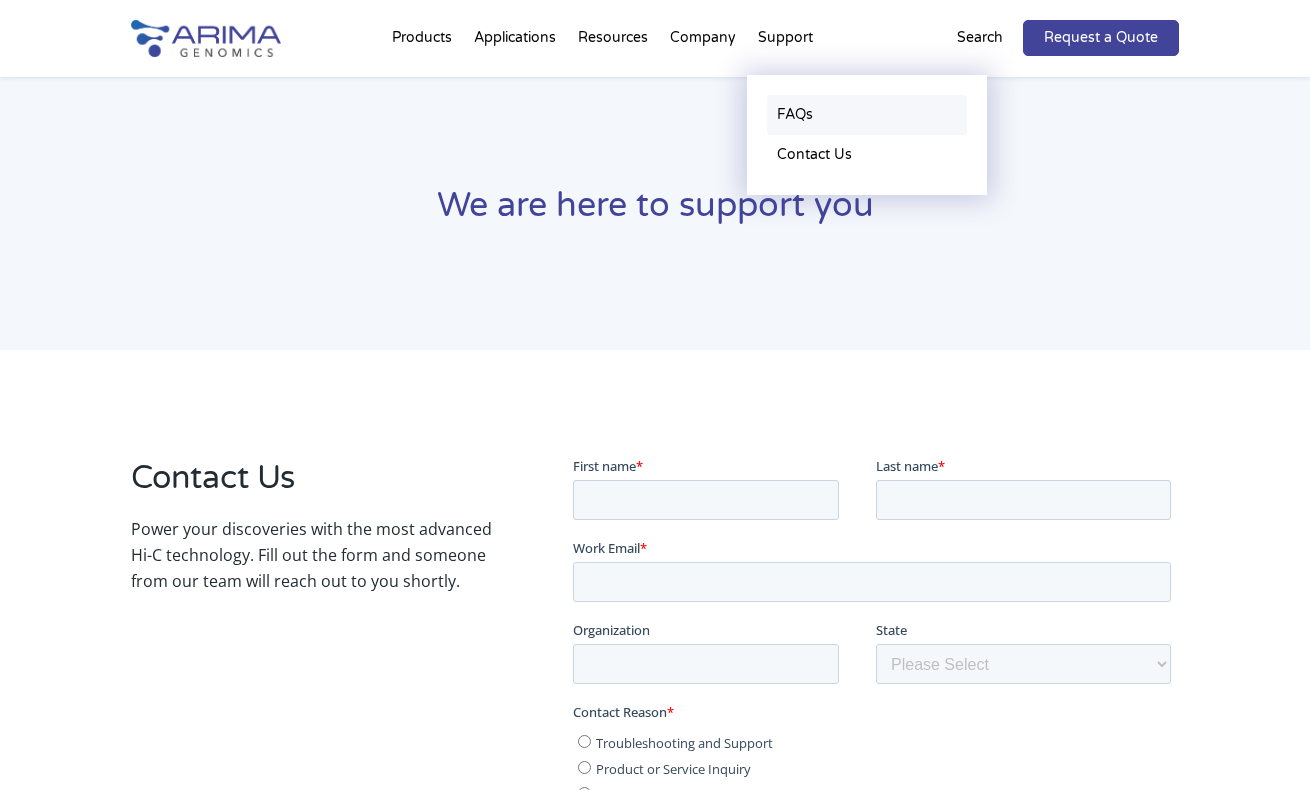 click on "FAQs" at bounding box center (867, 115) 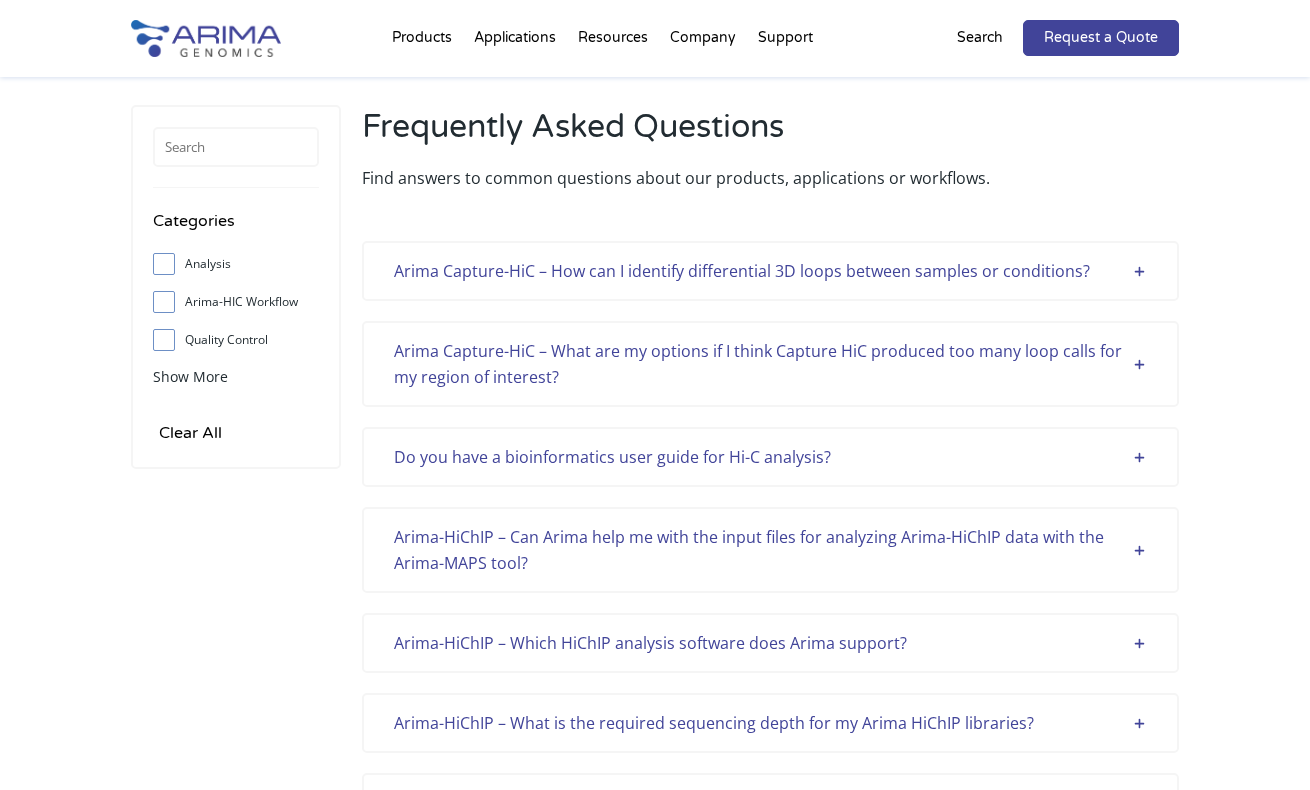 scroll, scrollTop: 55, scrollLeft: 0, axis: vertical 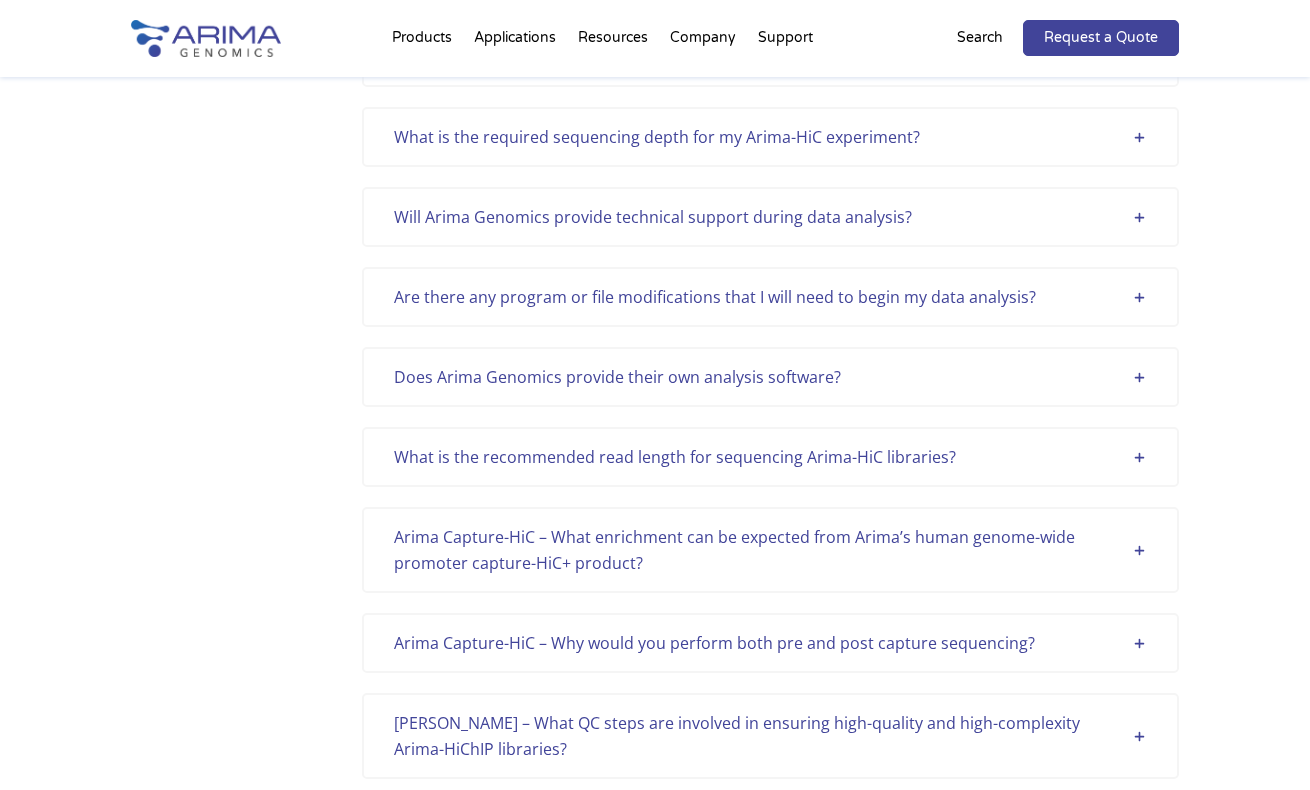 click on "Will Arima Genomics provide technical support during data analysis?" at bounding box center [770, 217] 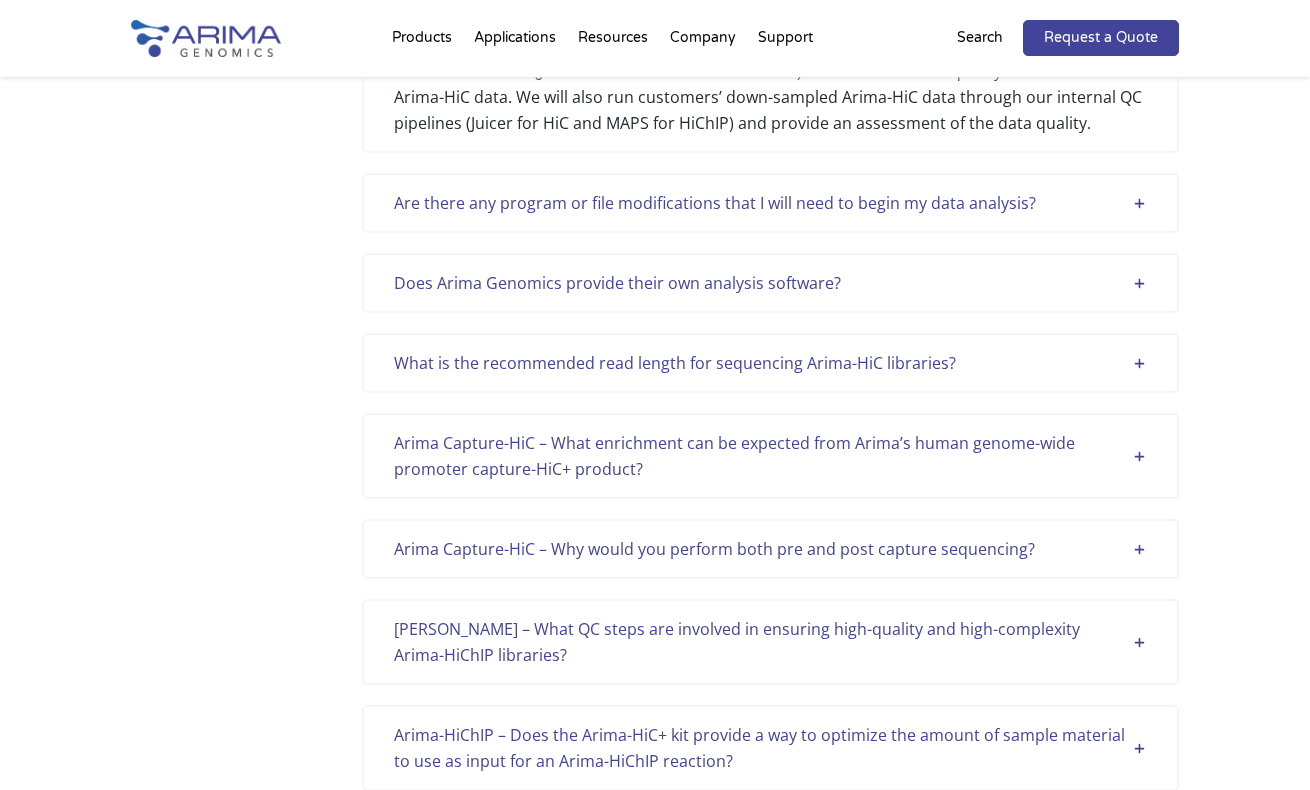 scroll, scrollTop: 1242, scrollLeft: 0, axis: vertical 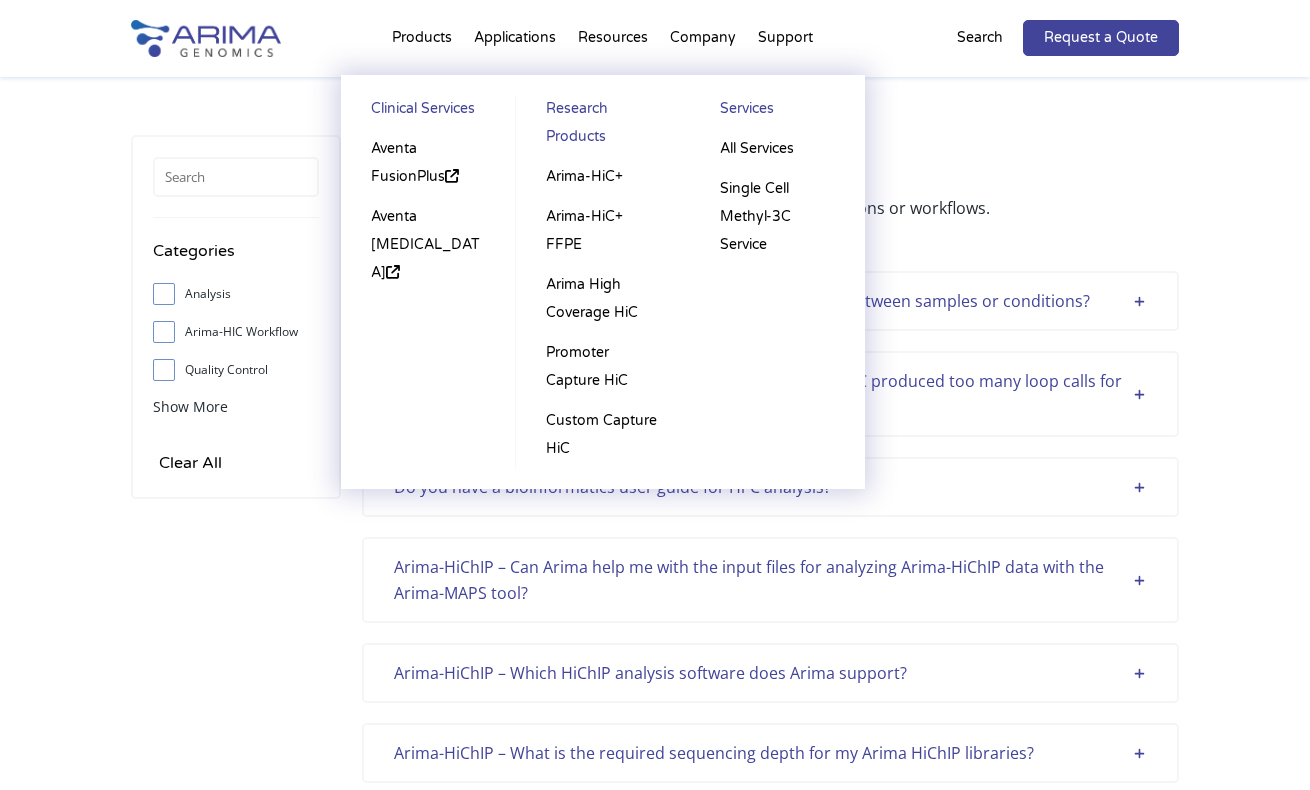 click on "Products Clinical Services Aventa FusionPlus  Aventa Lymphoma  Research Products Arima-HiC+ Arima-HiC+ FFPE Arima High Coverage HiC Promoter Capture HiC Custom Capture HiC Services All Services Single Cell Methyl-3C Service" at bounding box center [422, 42] 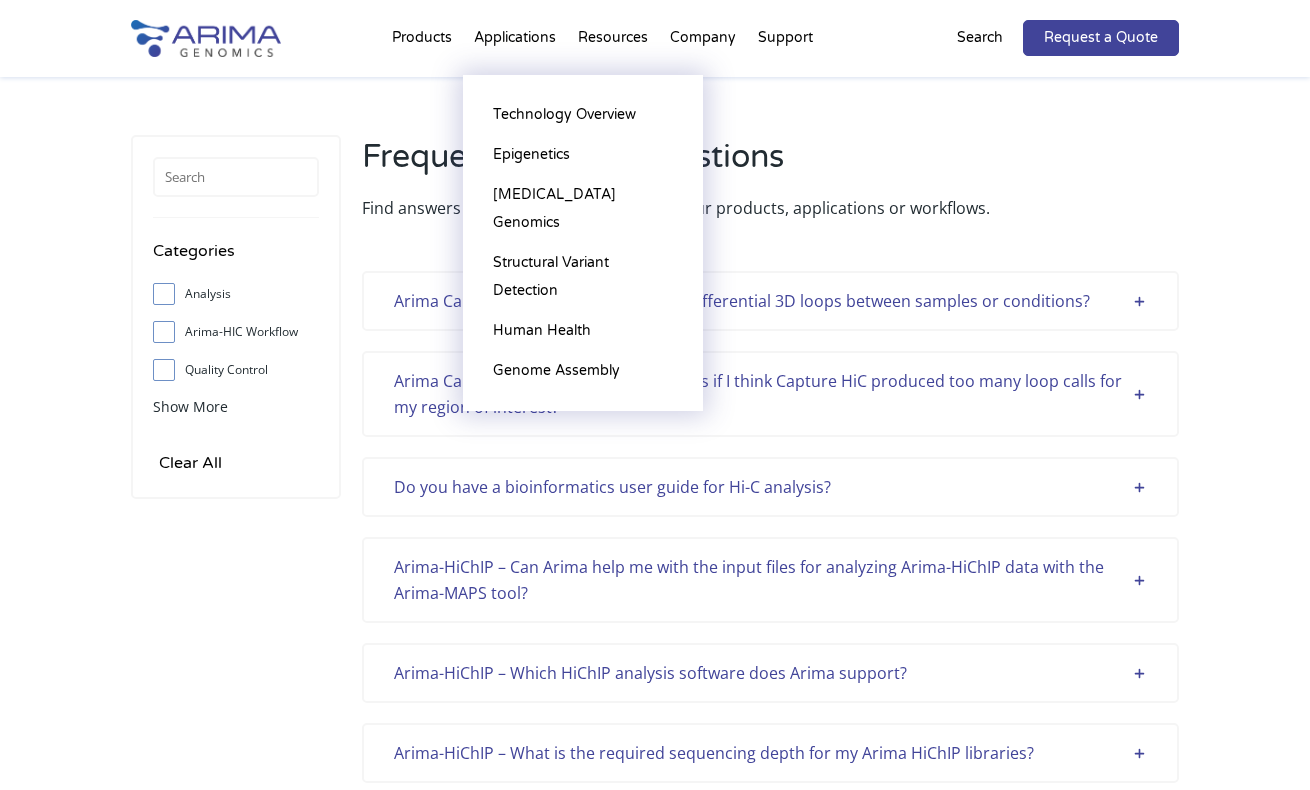 click on "Applications Technology Overview Epigenetics Cancer Genomics Structural Variant Detection Human Health Genome Assembly" at bounding box center [515, 42] 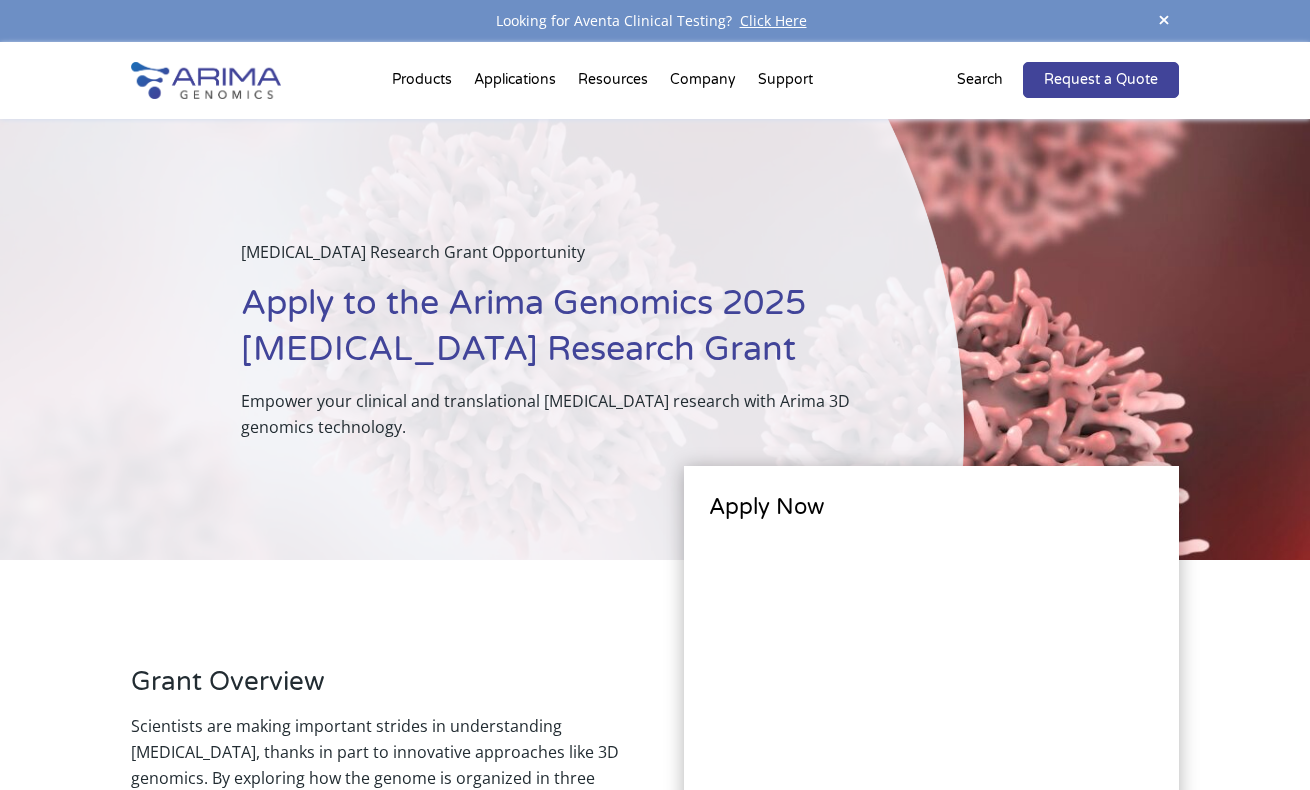 scroll, scrollTop: 0, scrollLeft: 0, axis: both 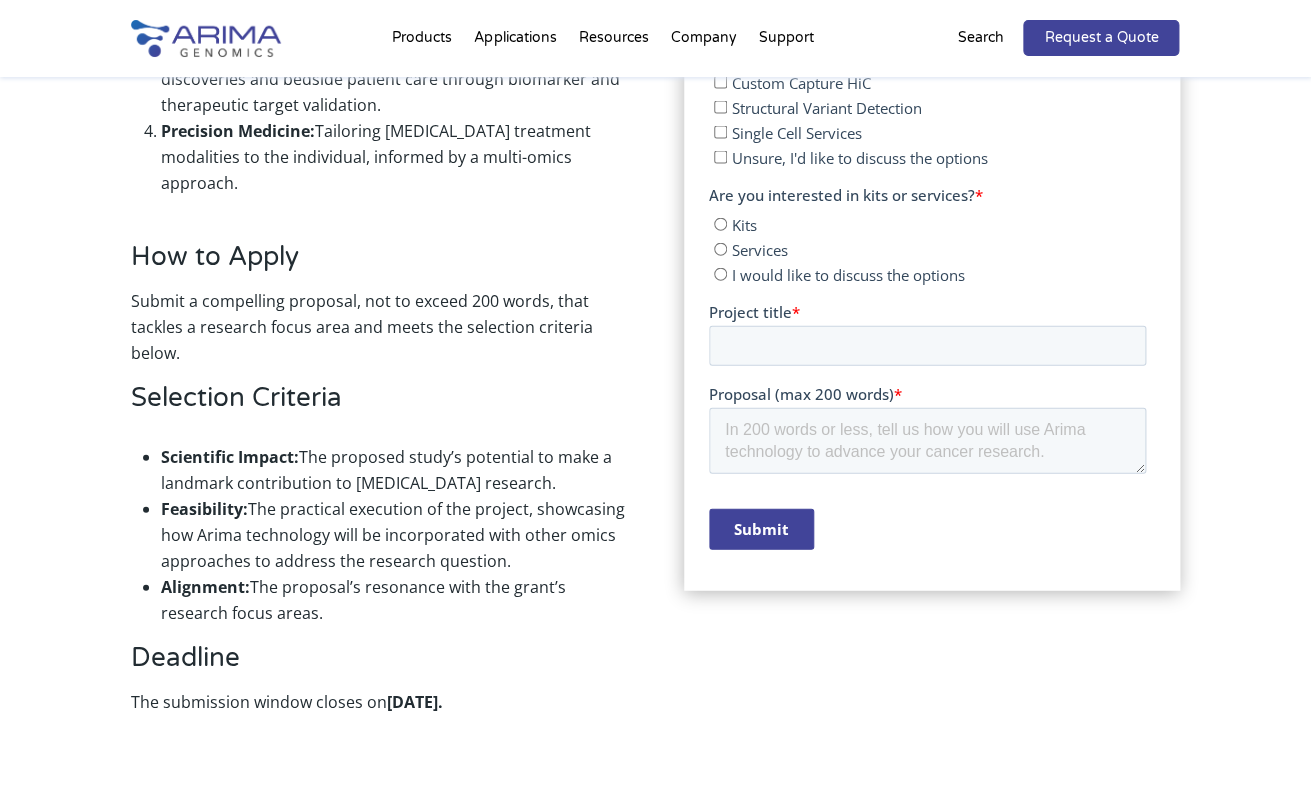 click on "Selection Criteria" at bounding box center (379, 405) 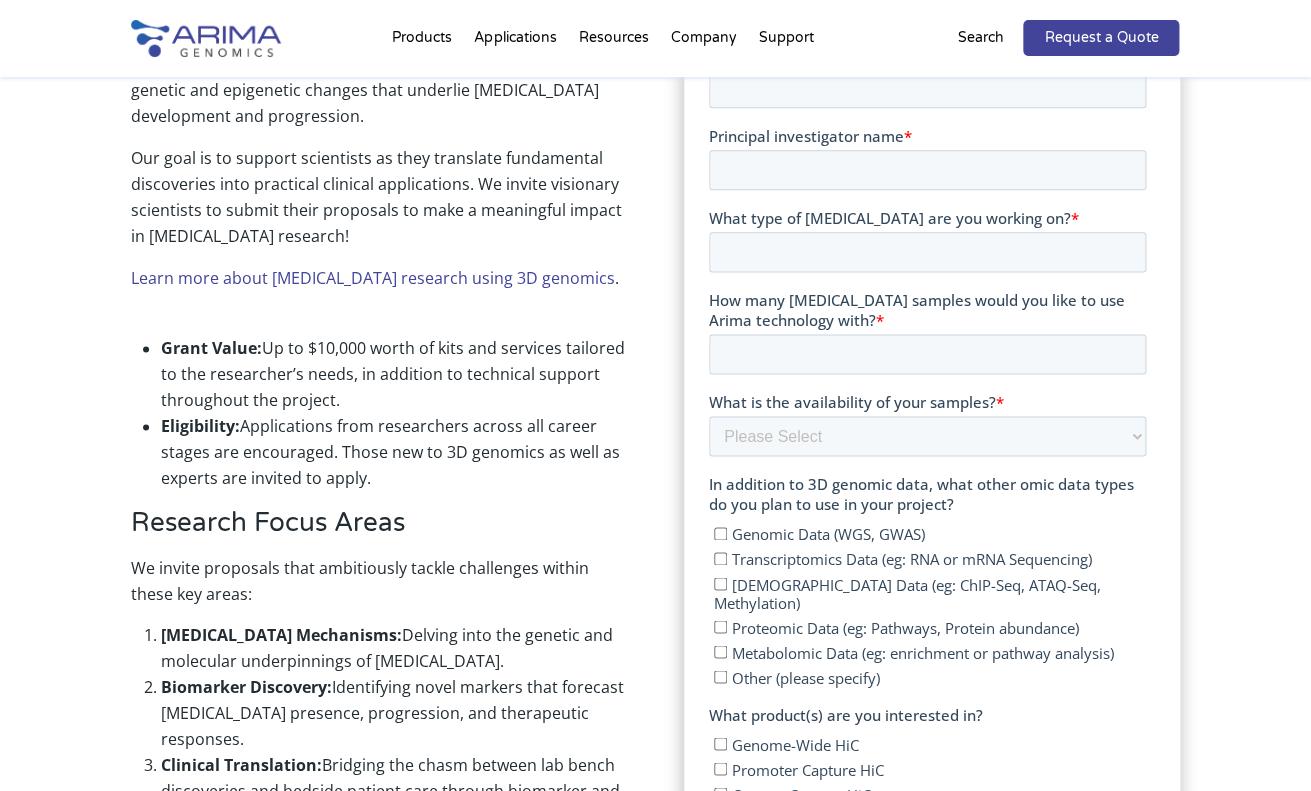 scroll, scrollTop: 750, scrollLeft: 0, axis: vertical 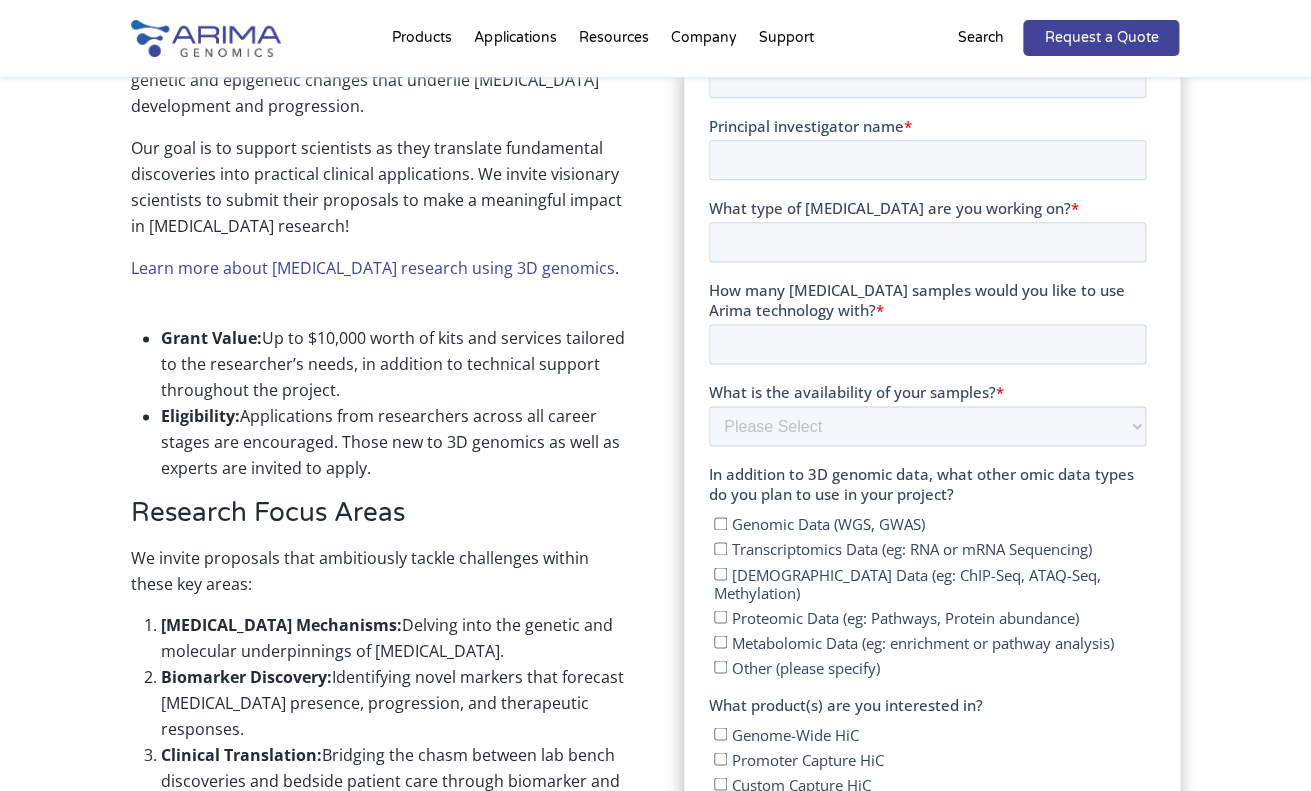 click on "-1" at bounding box center (927, 344) 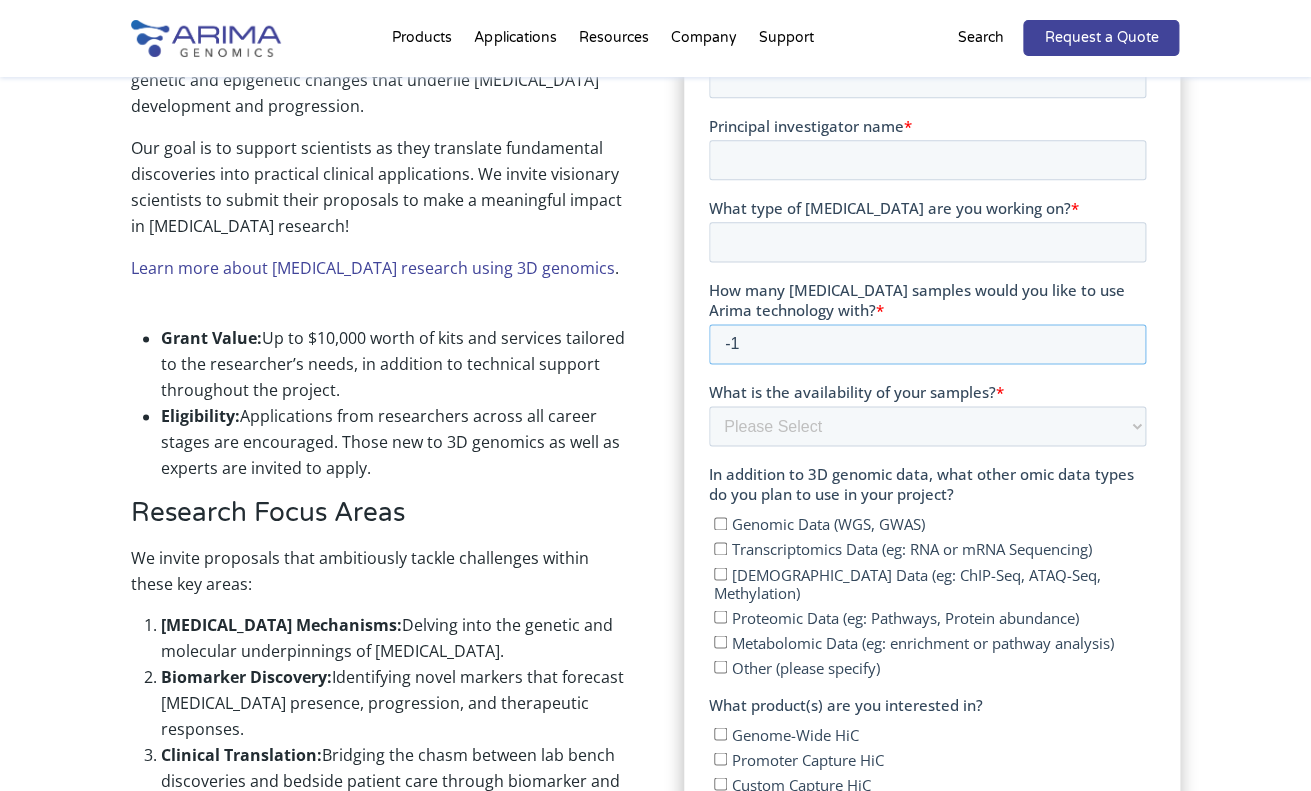 click on "-1" at bounding box center [927, 344] 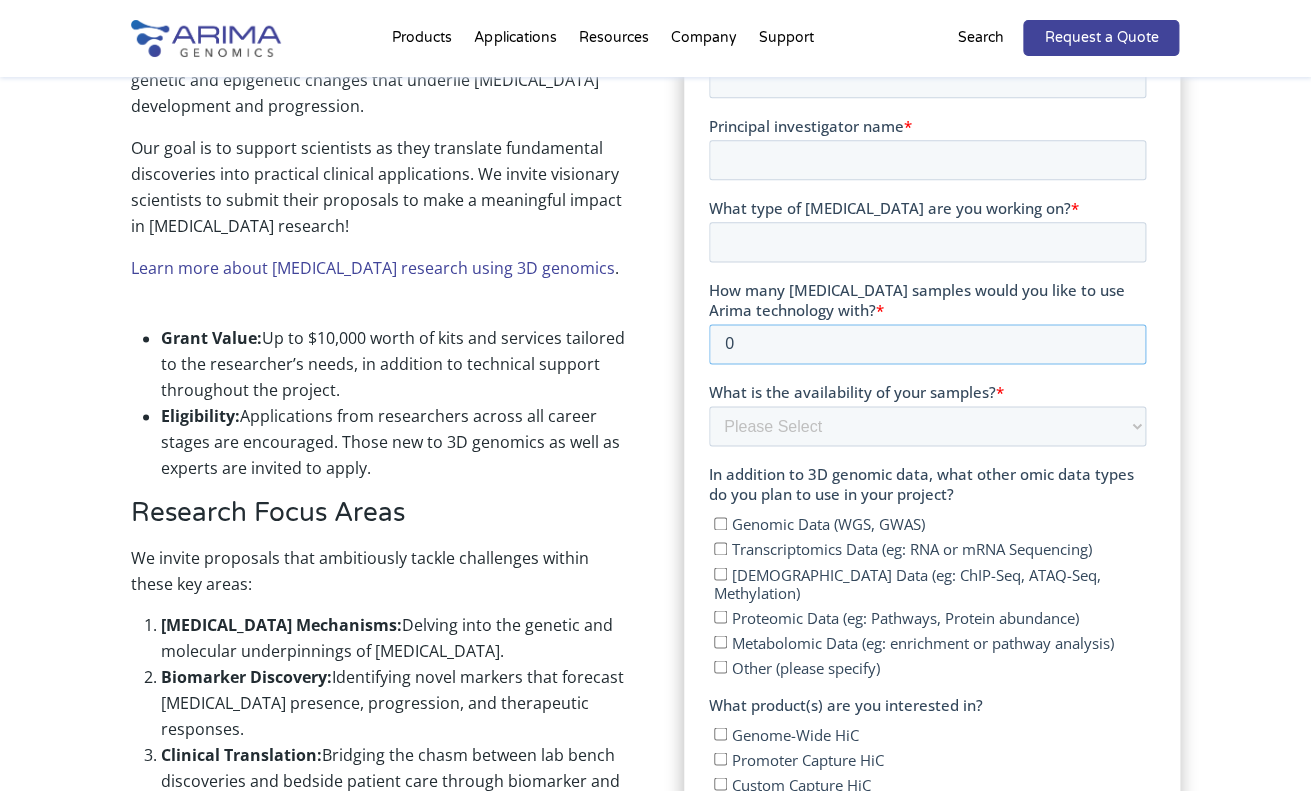 click on "0" at bounding box center (927, 344) 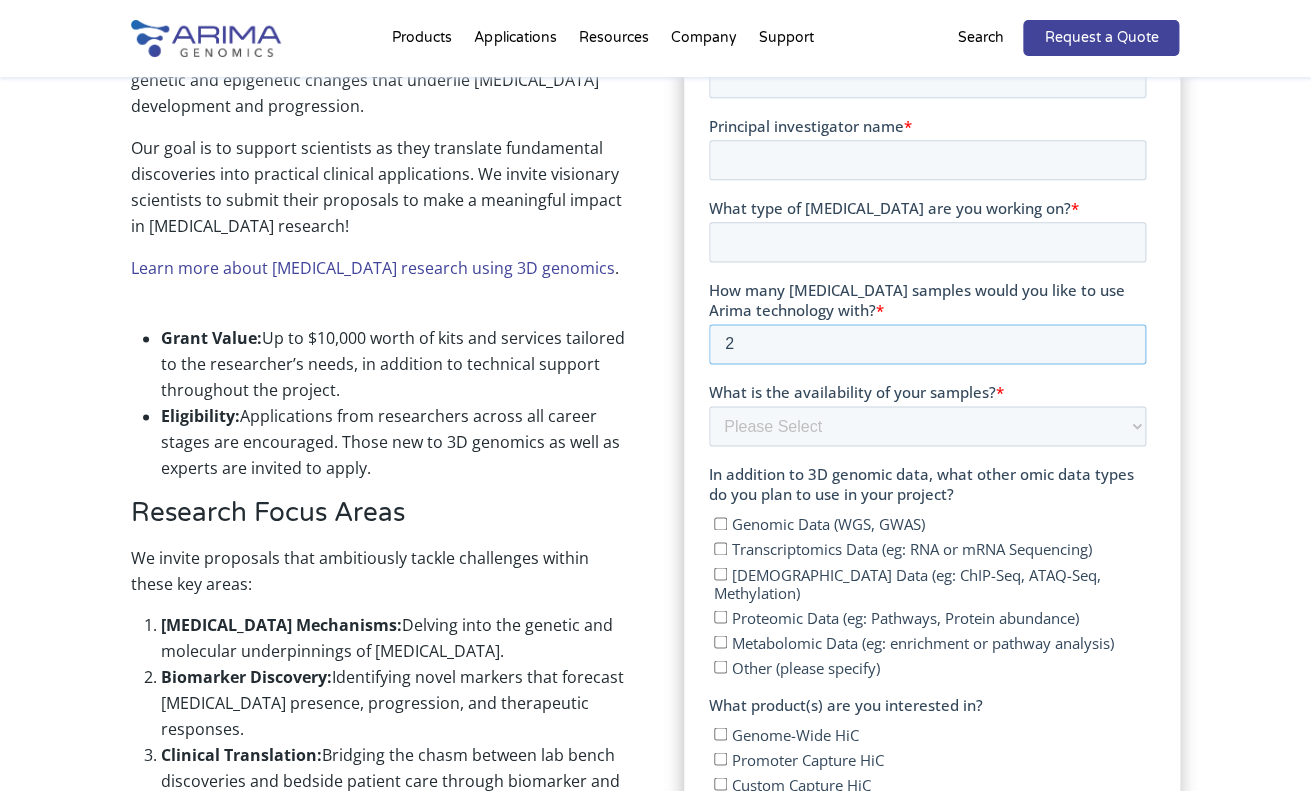 click on "2" at bounding box center [927, 344] 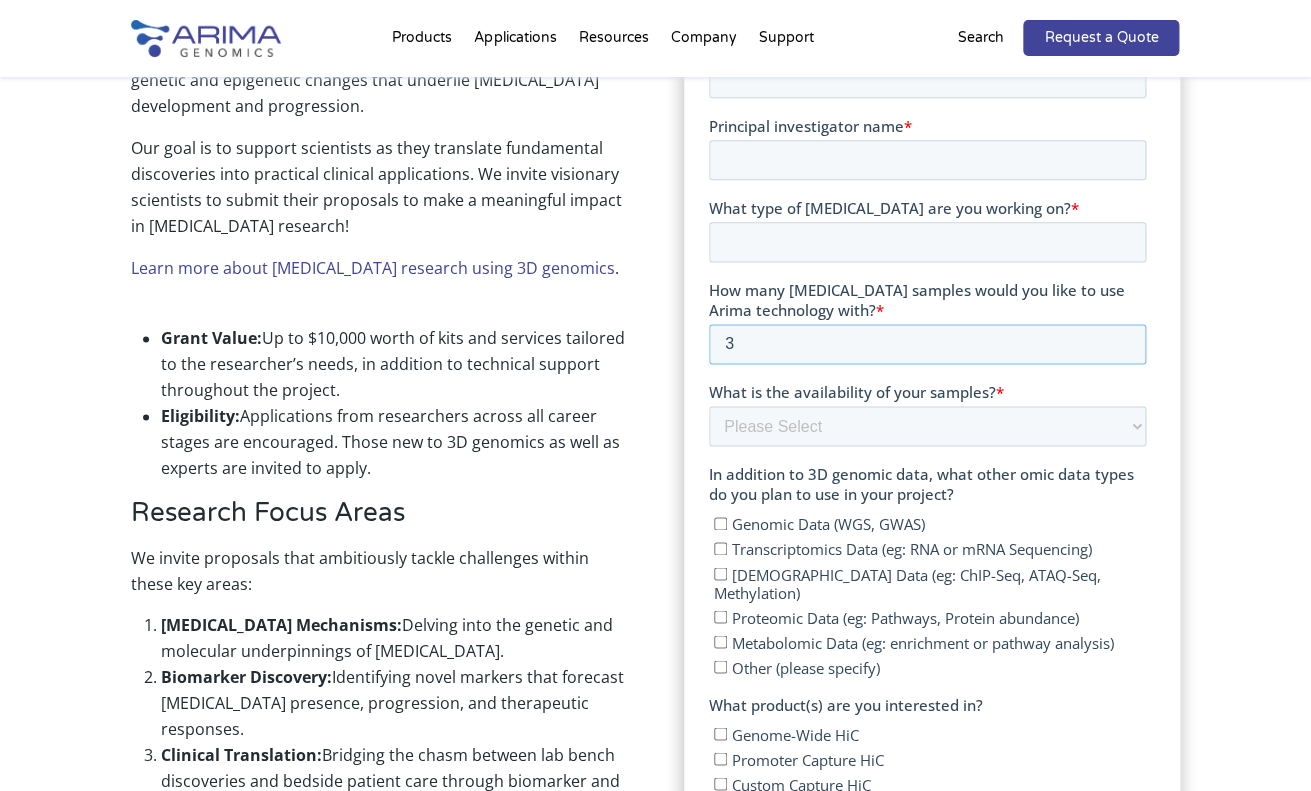 click on "3" at bounding box center [927, 344] 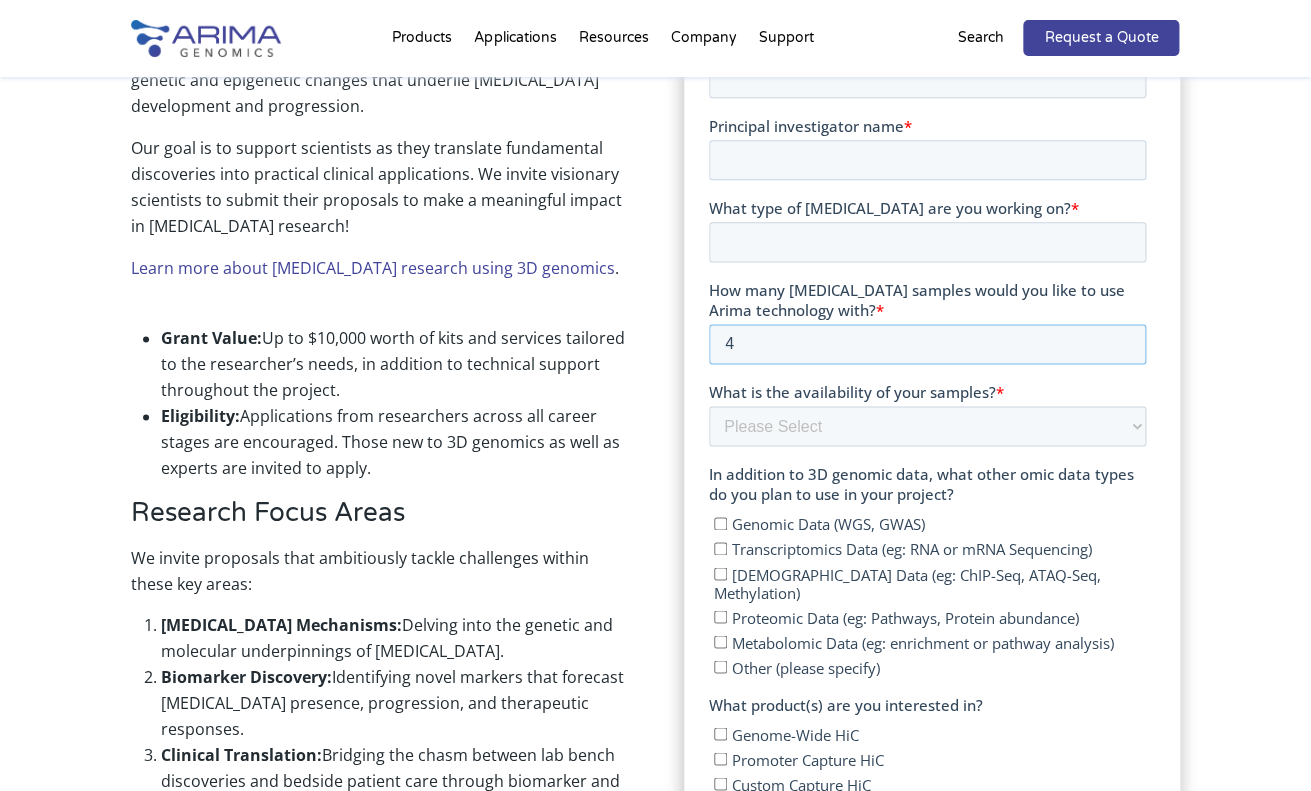 type on "4" 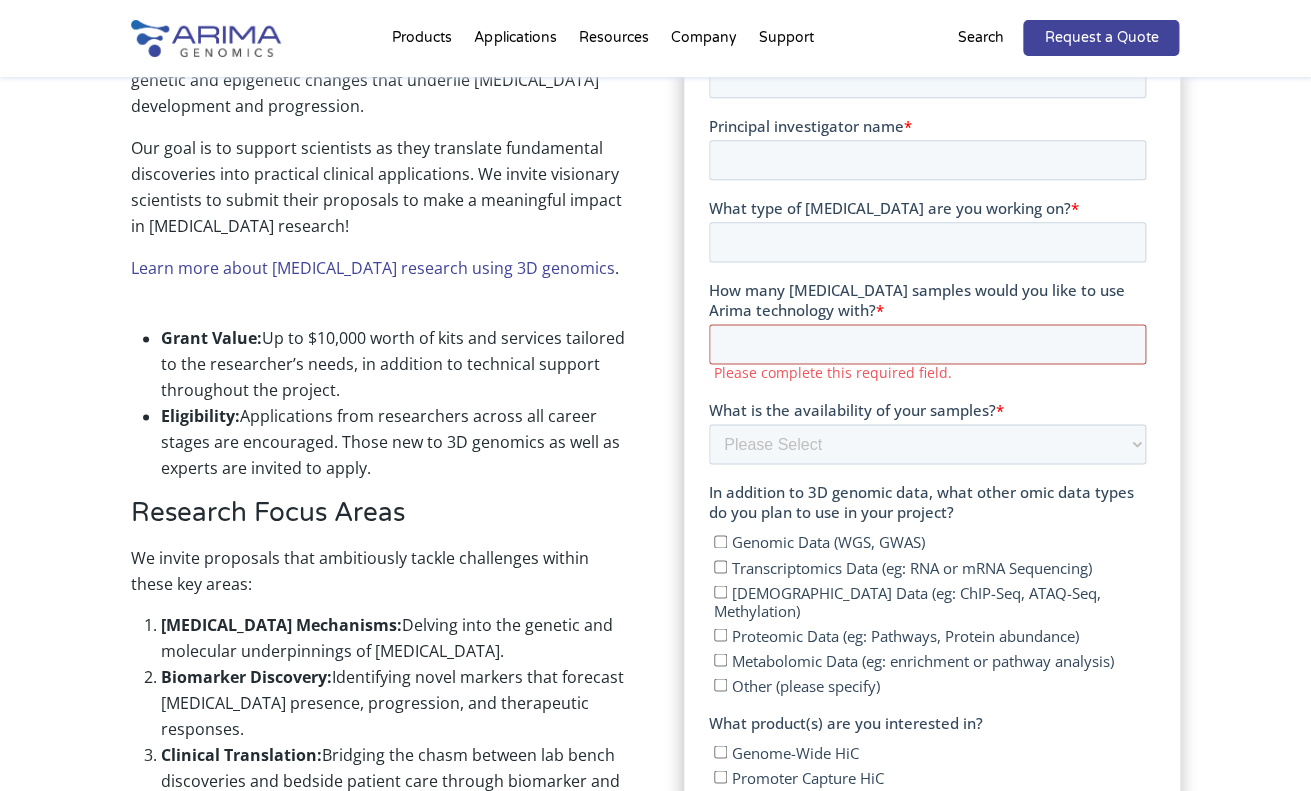type 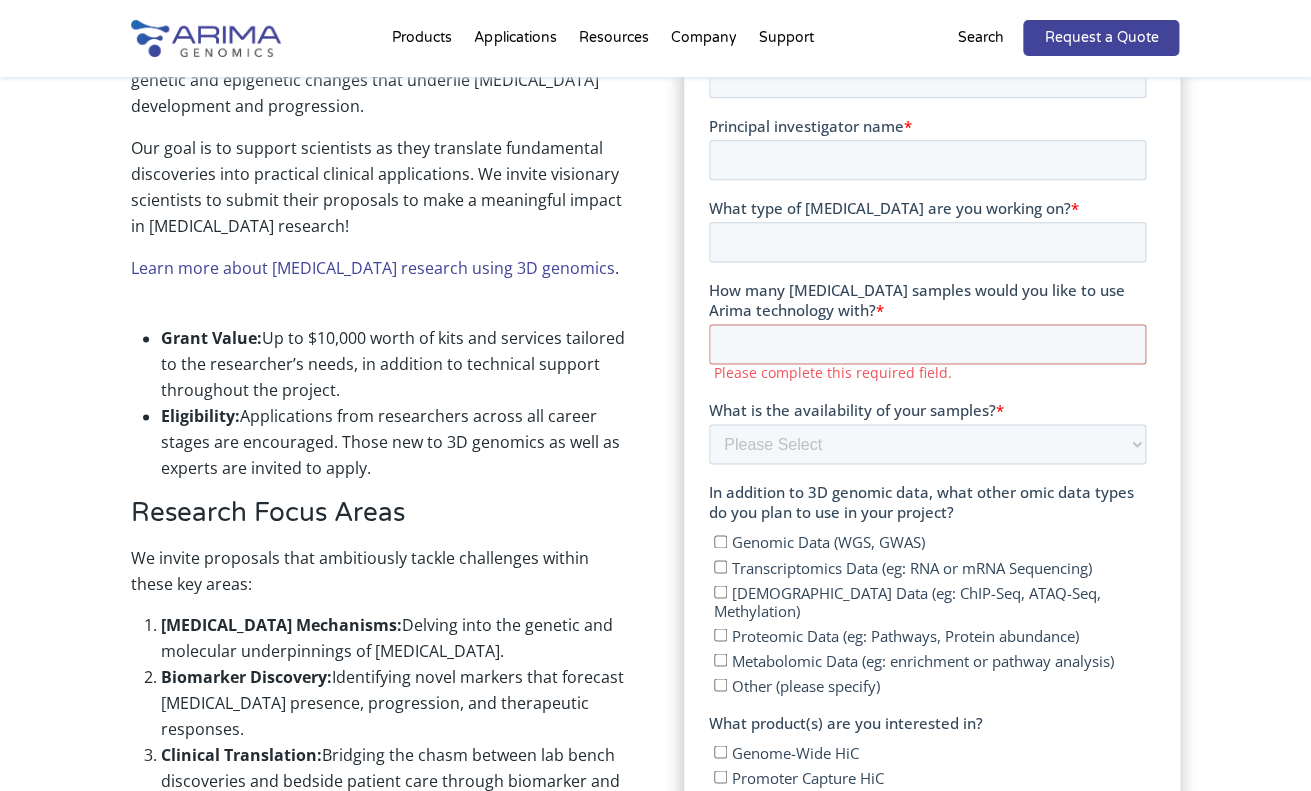 click on "First name * Last name * Work email * Organization * Principal investigator name * What type of cancer are you working on?  * How many cancer samples would you like to use Arima technology with? * Please complete this required field. What is the availability of your samples? * Please Select Currently ready for use Will be ready within 2 months Will take longer than 2 months to acquire In addition to 3D genomic data, what other omic data types do you plan to use in your project? Genomic Data (WGS, GWAS) Transcriptomics Data (eg: RNA or mRNA Sequencing) Epigenomic Data (eg: ChIP-Seq, ATAQ-Seq, Methylation) Proteomic Data (eg: Pathways, Protein abundance) Metabolomic Data (eg: enrichment or pathway analysis) Other (please specify) What product(s) are you interested in? Genome-Wide HiC Promoter Capture HiC Custom Capture HiC Structural Variant Detection Single Cell Services Unsure, I'd like to discuss the options Are you interested in kits or services? * Kits Services I would like to discuss the options * *" at bounding box center (927, 537) 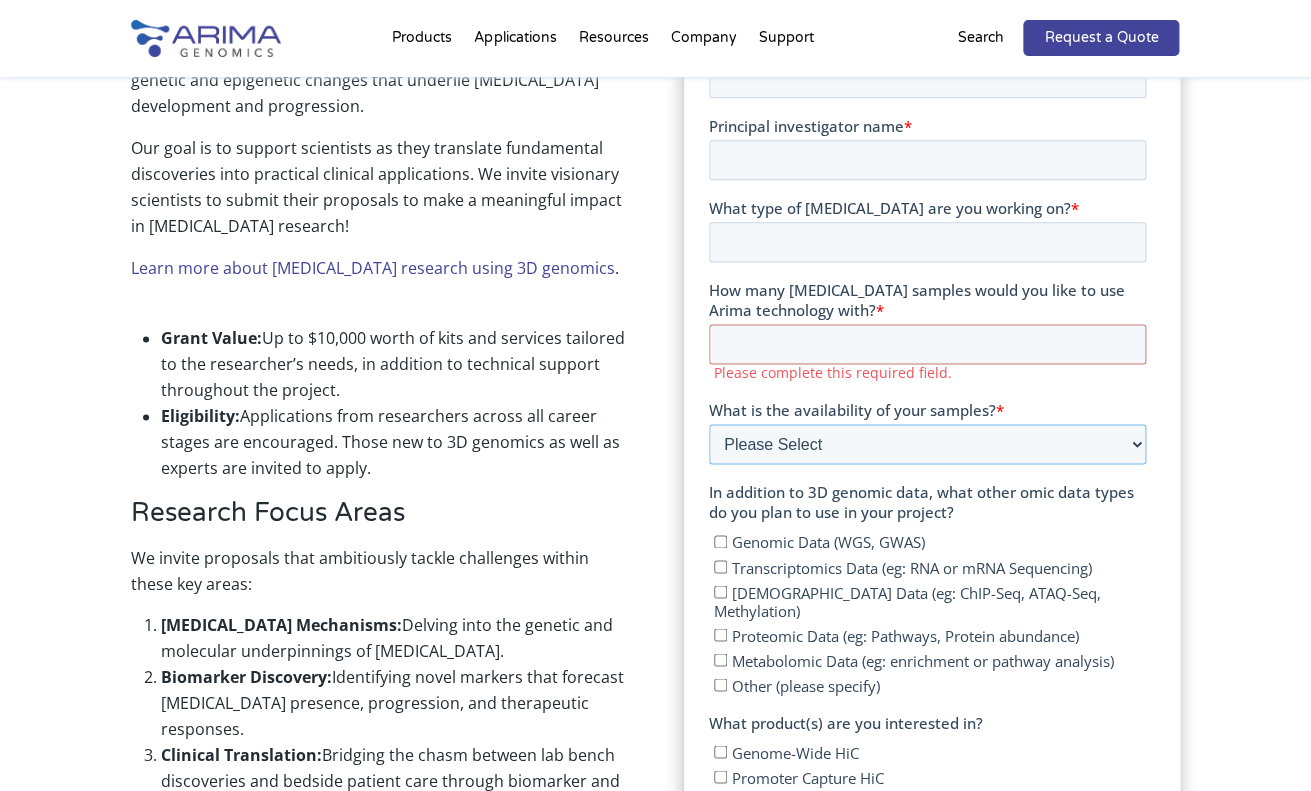 click on "Please Select Currently ready for use Will be ready within 2 months Will take longer than 2 months to acquire" at bounding box center [927, 444] 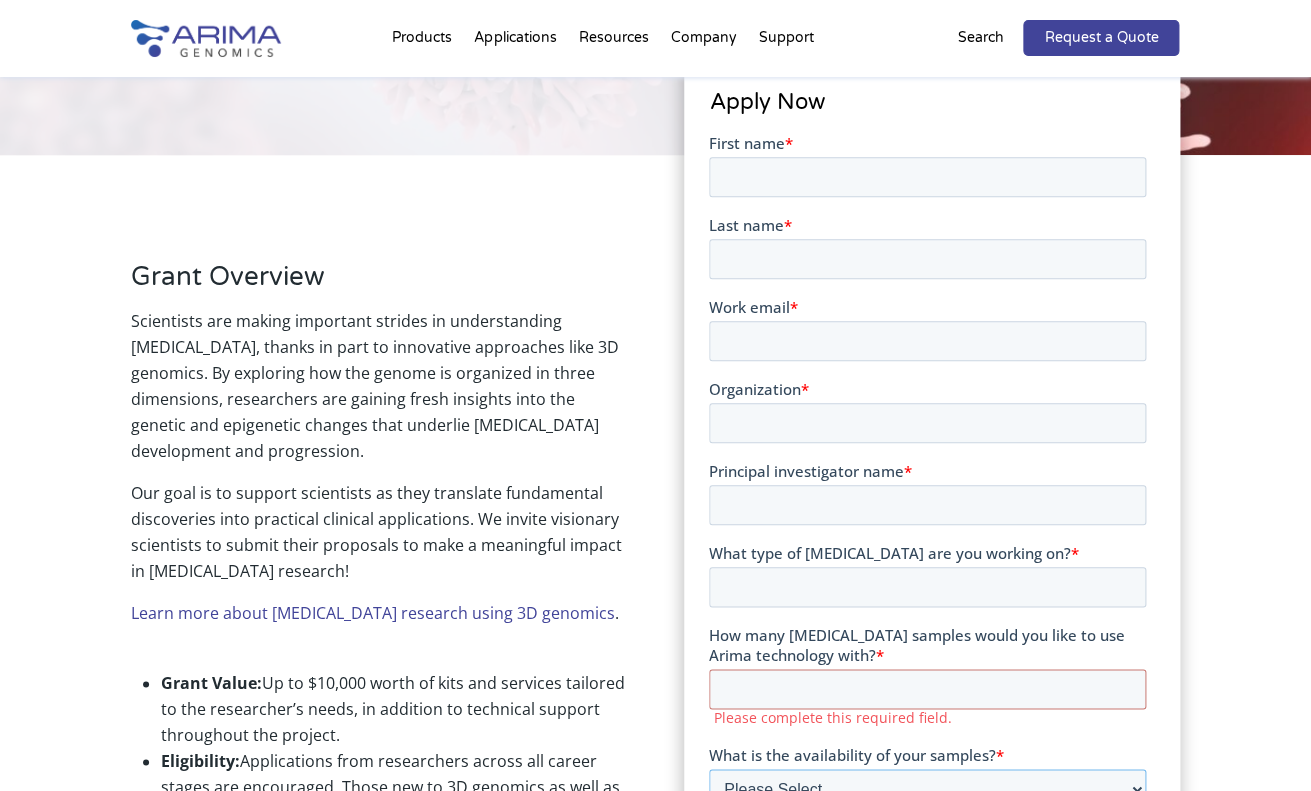 scroll, scrollTop: 314, scrollLeft: 0, axis: vertical 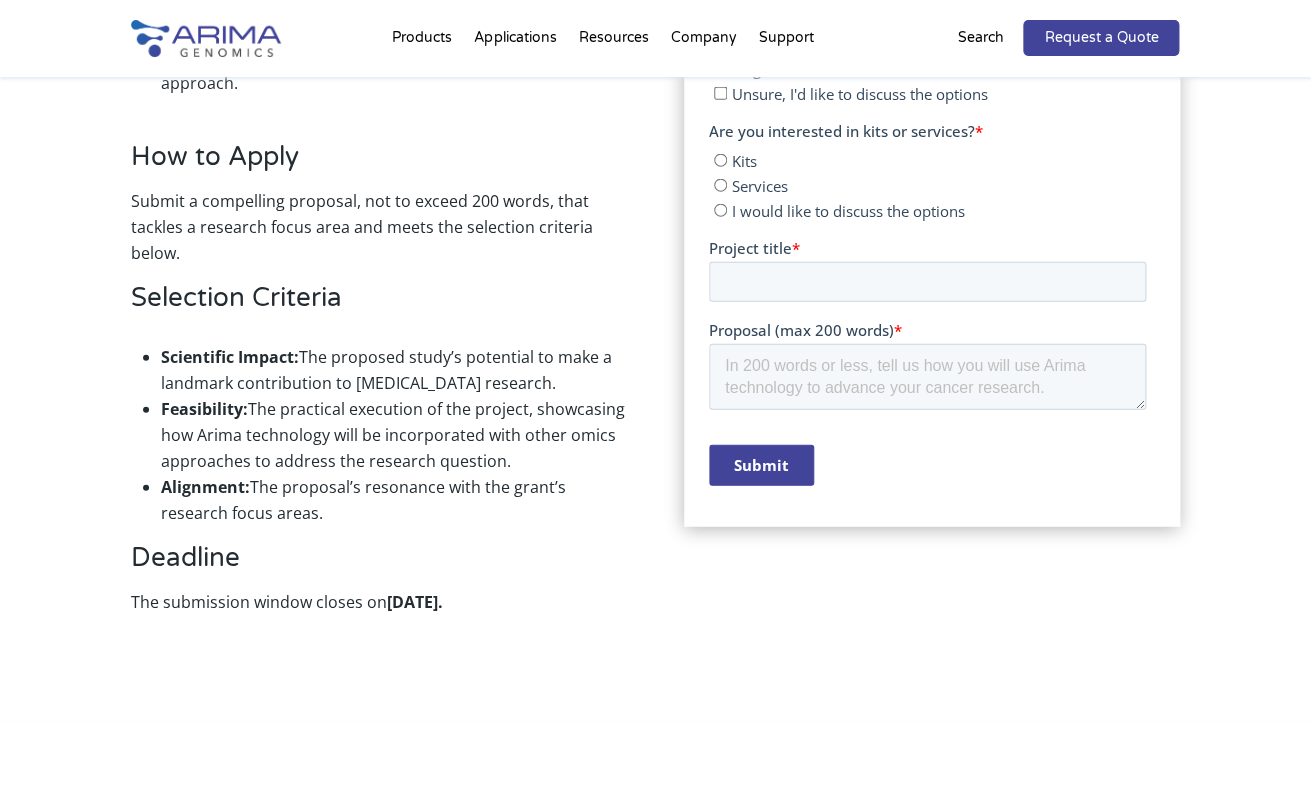 drag, startPoint x: 135, startPoint y: 245, endPoint x: 326, endPoint y: 465, distance: 291.34344 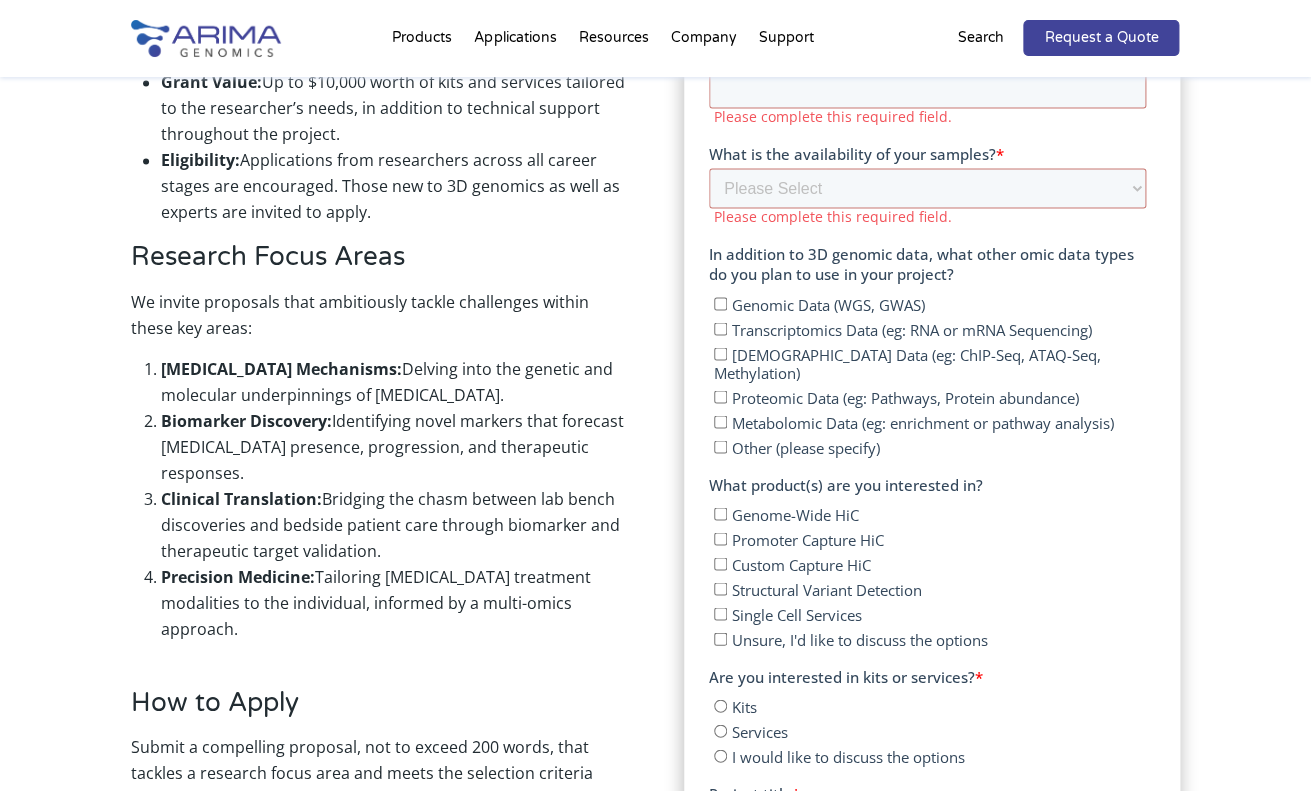 scroll, scrollTop: 1049, scrollLeft: 0, axis: vertical 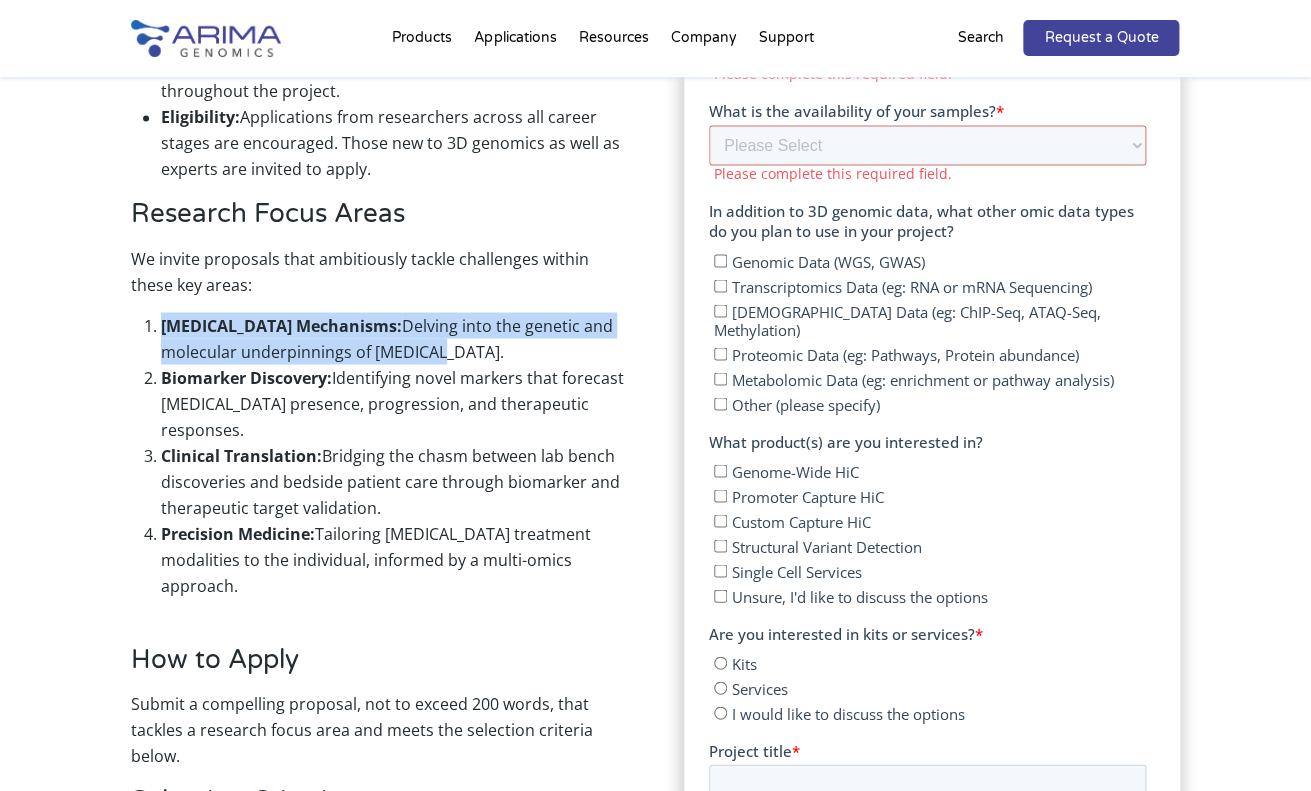 drag, startPoint x: 162, startPoint y: 326, endPoint x: 359, endPoint y: 355, distance: 199.12308 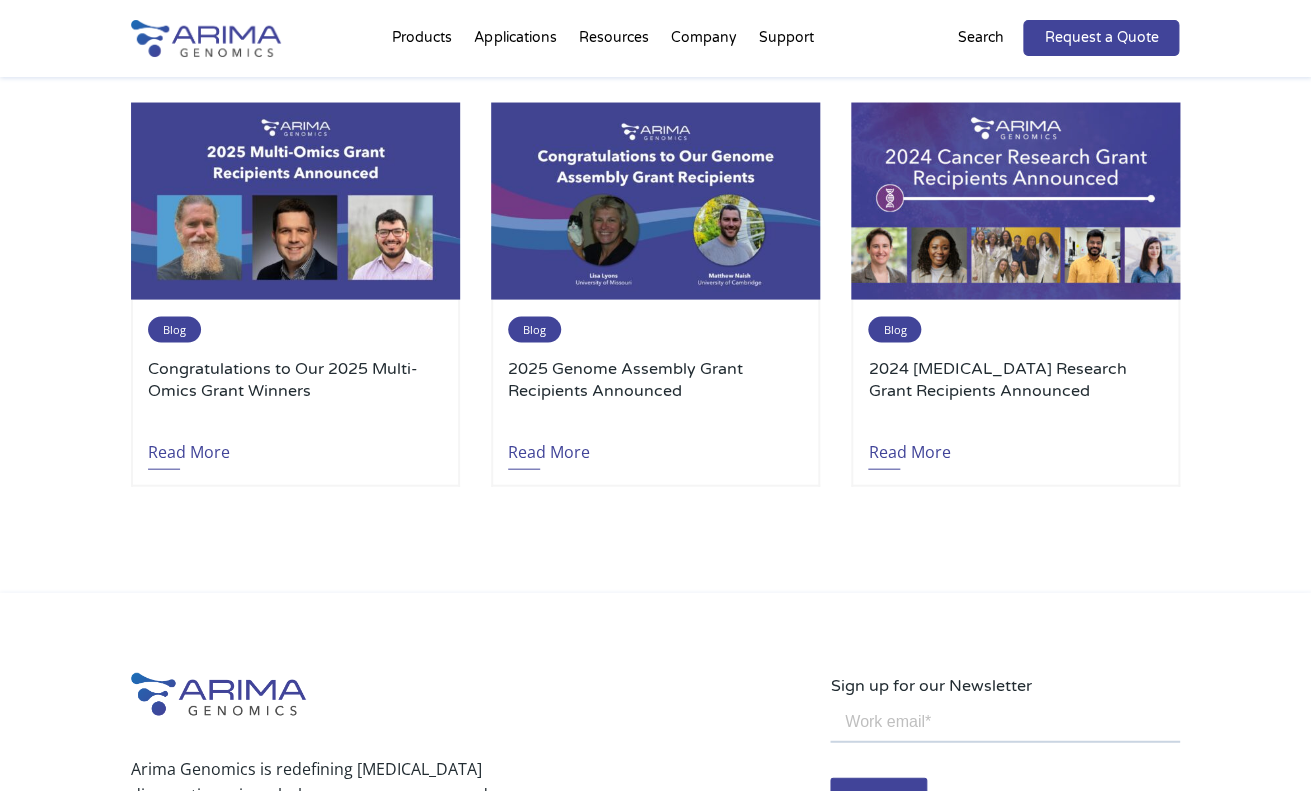 scroll, scrollTop: 3895, scrollLeft: 0, axis: vertical 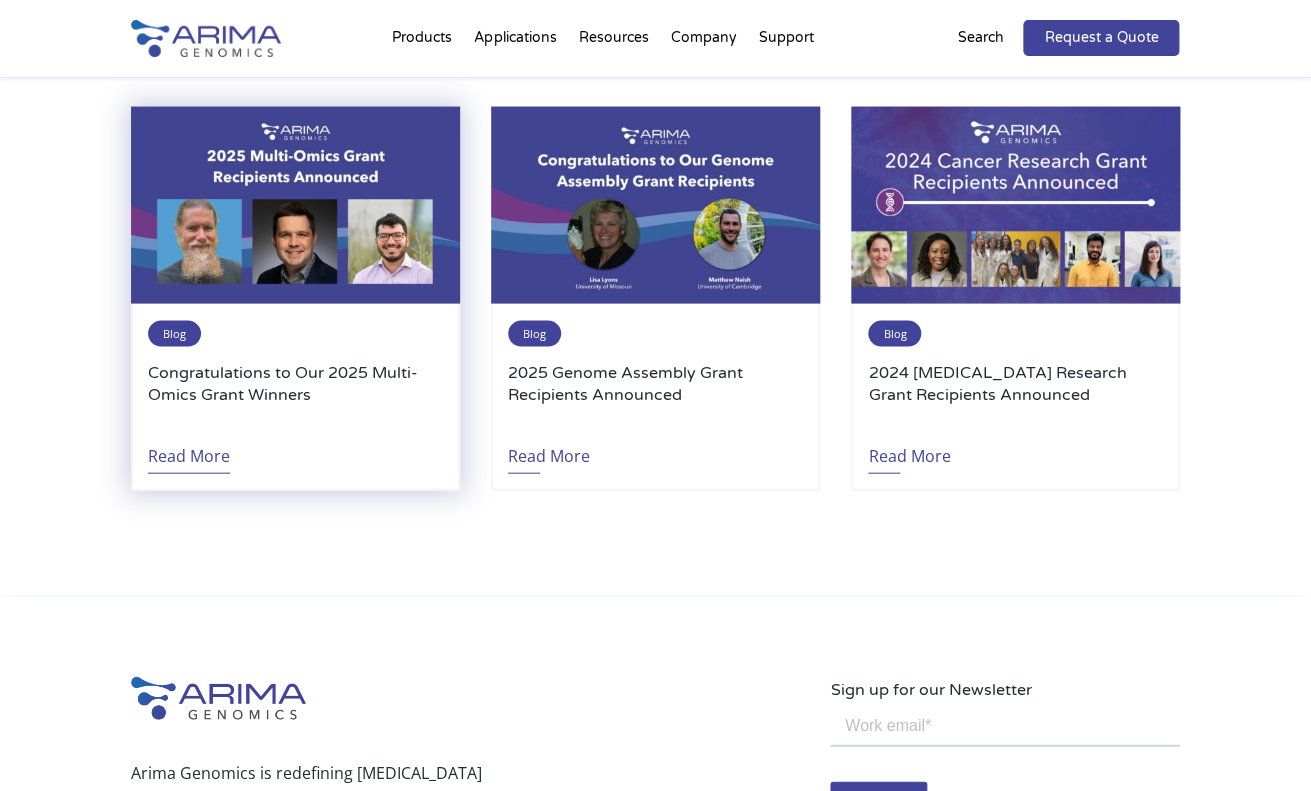click on "Read More" at bounding box center (189, 450) 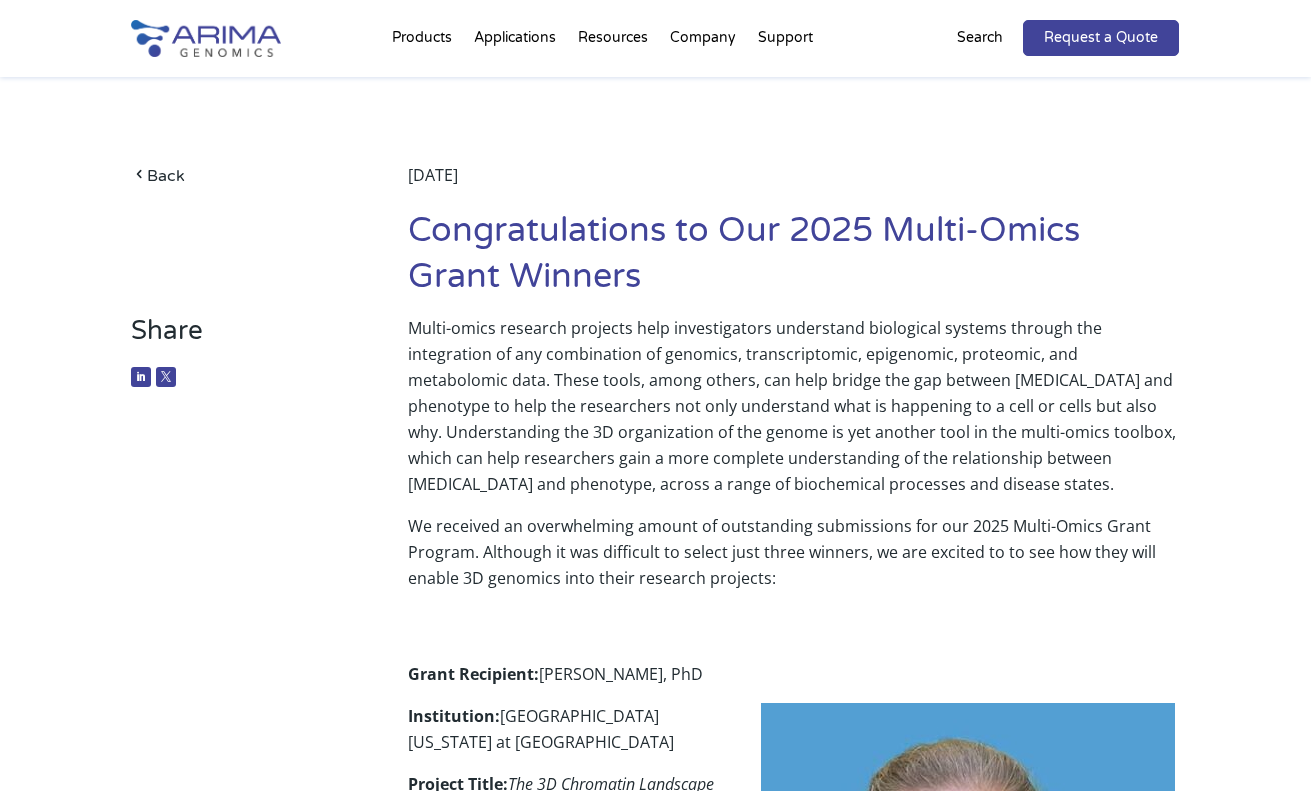 scroll, scrollTop: 120, scrollLeft: 0, axis: vertical 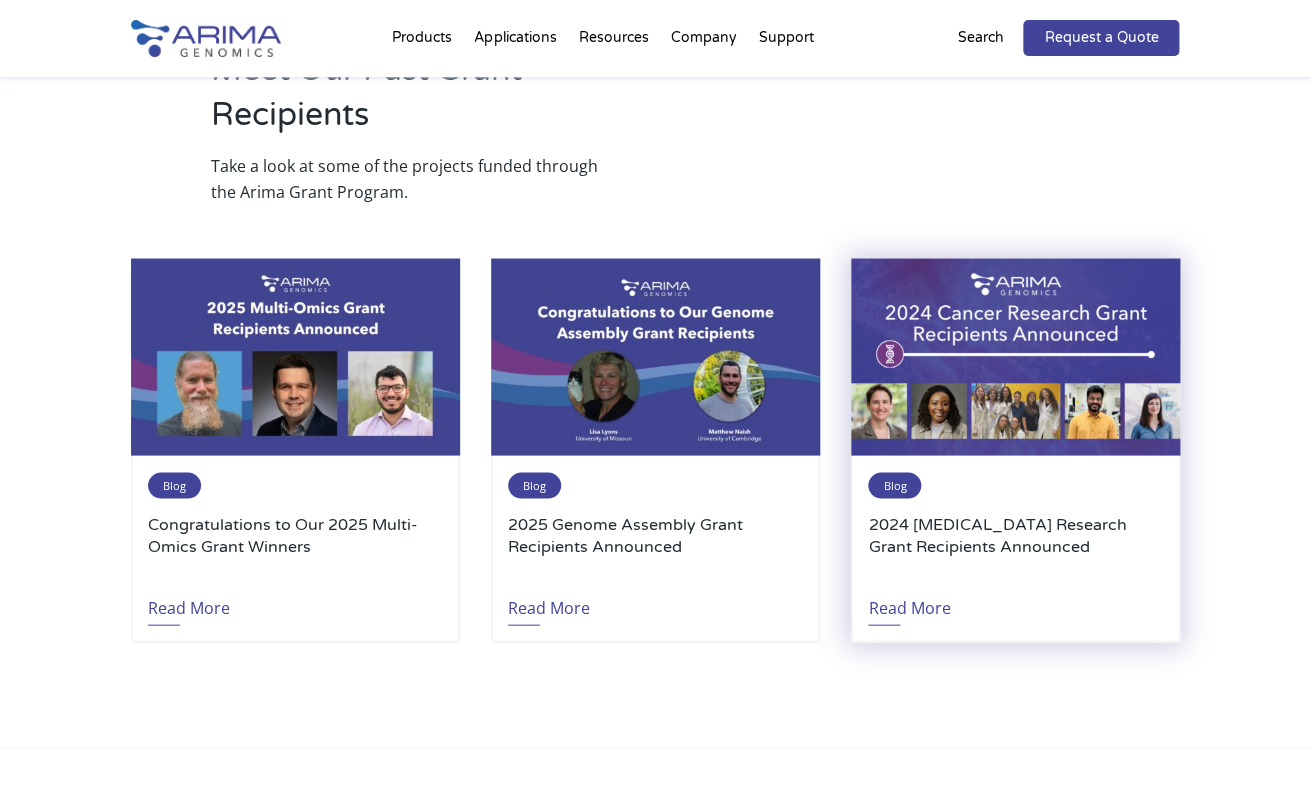 click on "2024 [MEDICAL_DATA] Research Grant Recipients Announced" at bounding box center (1015, 546) 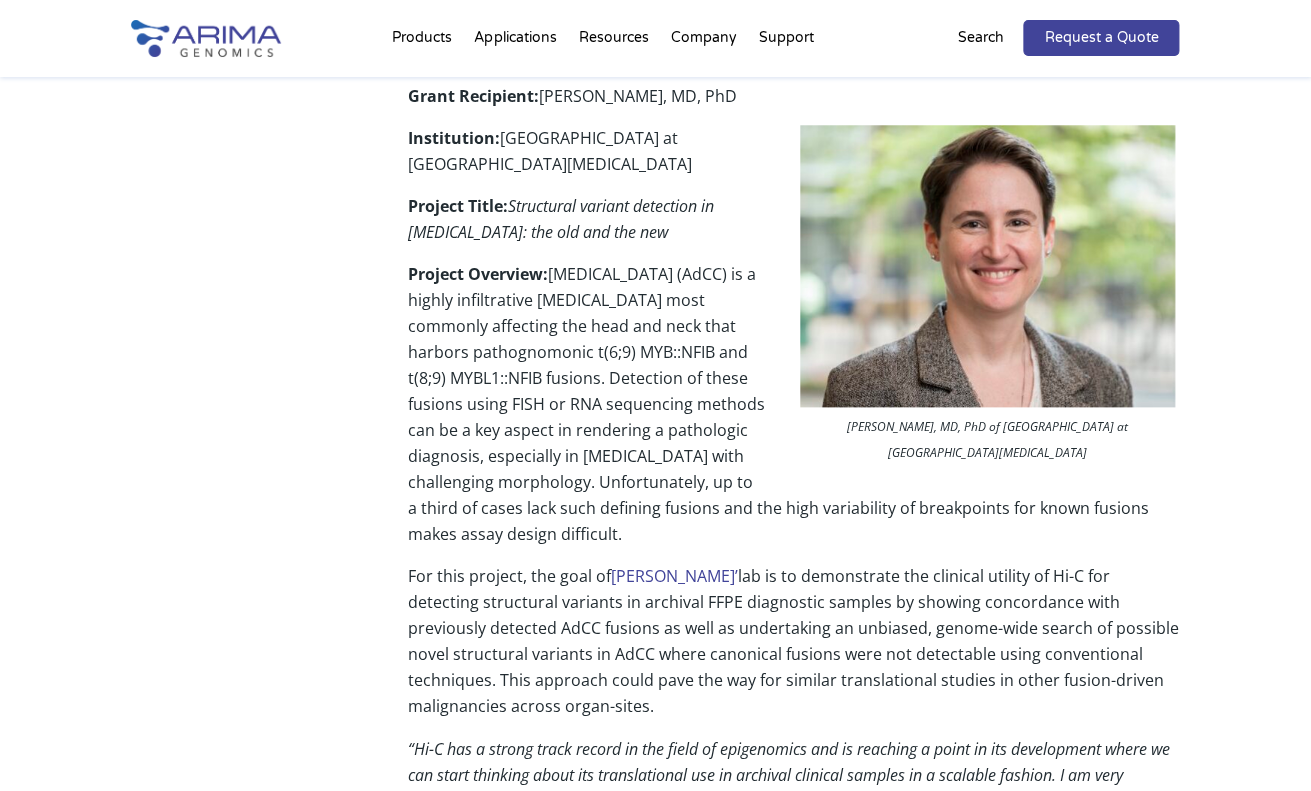 scroll, scrollTop: 608, scrollLeft: 0, axis: vertical 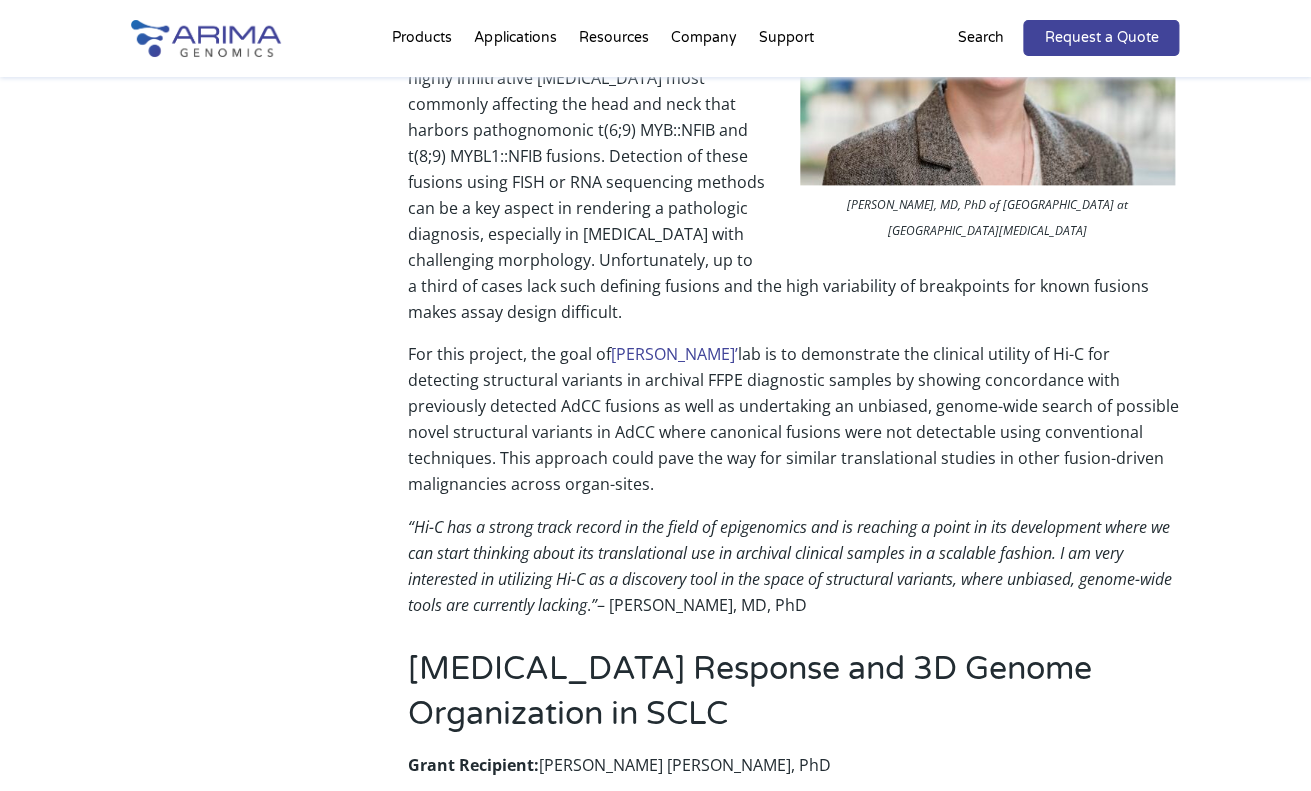 click on "Share     Scientists continue to make significant strides in cancer research with the help of cutting-edge approaches like 3D genomics. By analyzing the three-dimensional organization of the genome, researchers can uncover how genetic and epigenetic changes drive cancer development and progression. This year, we received an impressive variety of project proposals for the 2024 Cancer Research Grant, showcasing the innovative thinking of researchers in the field as well as the expanding applications for 3D genomics in cancer research. After a thorough review, the Arima grant committee is delighted to announce the 5 recipients of this year’s cancer research grants! Read on to learn about the groundbreaking projects our grant recipients will be pursuing. Detecting Structural Variants in Adenoid Cystic Carcinoma Grant Recipient:  Elisabet Pujadas, MD, PhD Elisabet Pujadas, MD, PhD of Icahn School of Medicine at Mount Sinai and Memorial Sloan Kettering Cancer Center Institution:  Project Title:  . ”" at bounding box center [655, 1907] 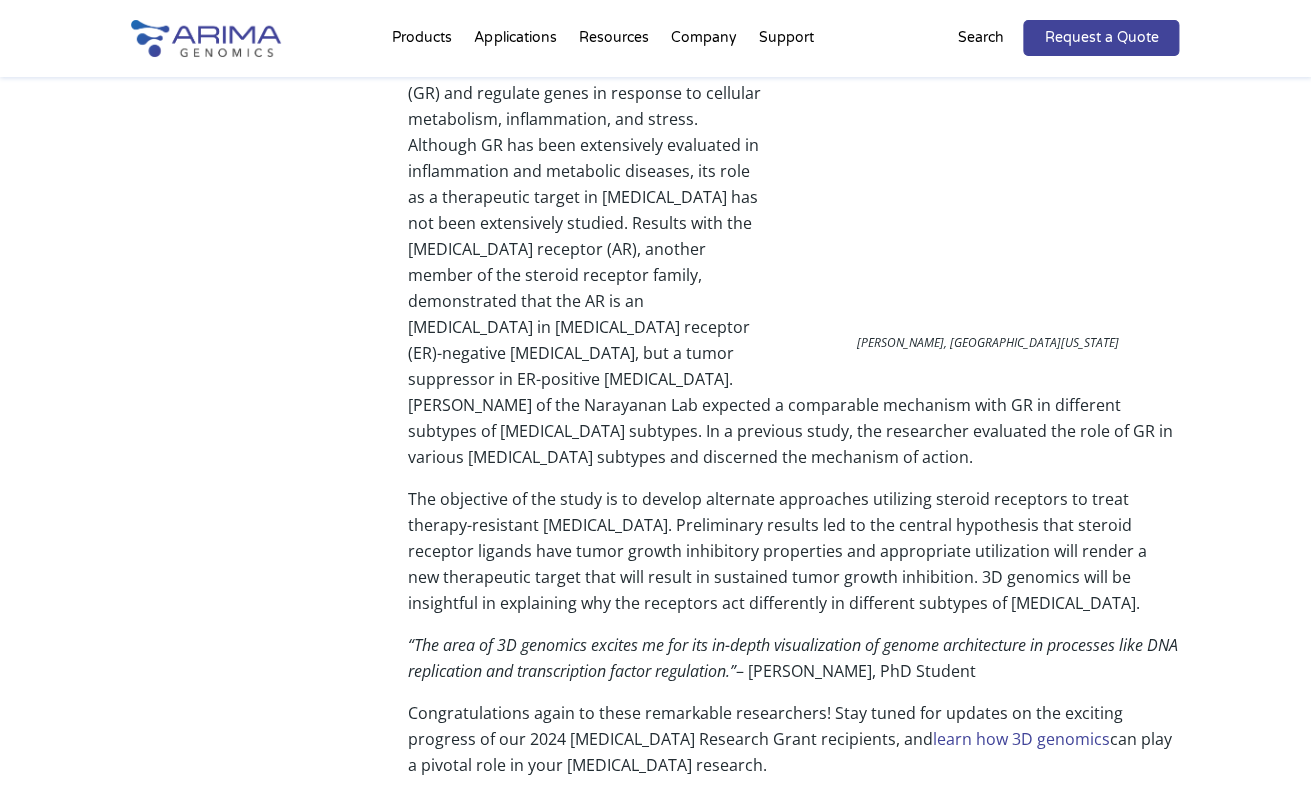 scroll, scrollTop: 4322, scrollLeft: 0, axis: vertical 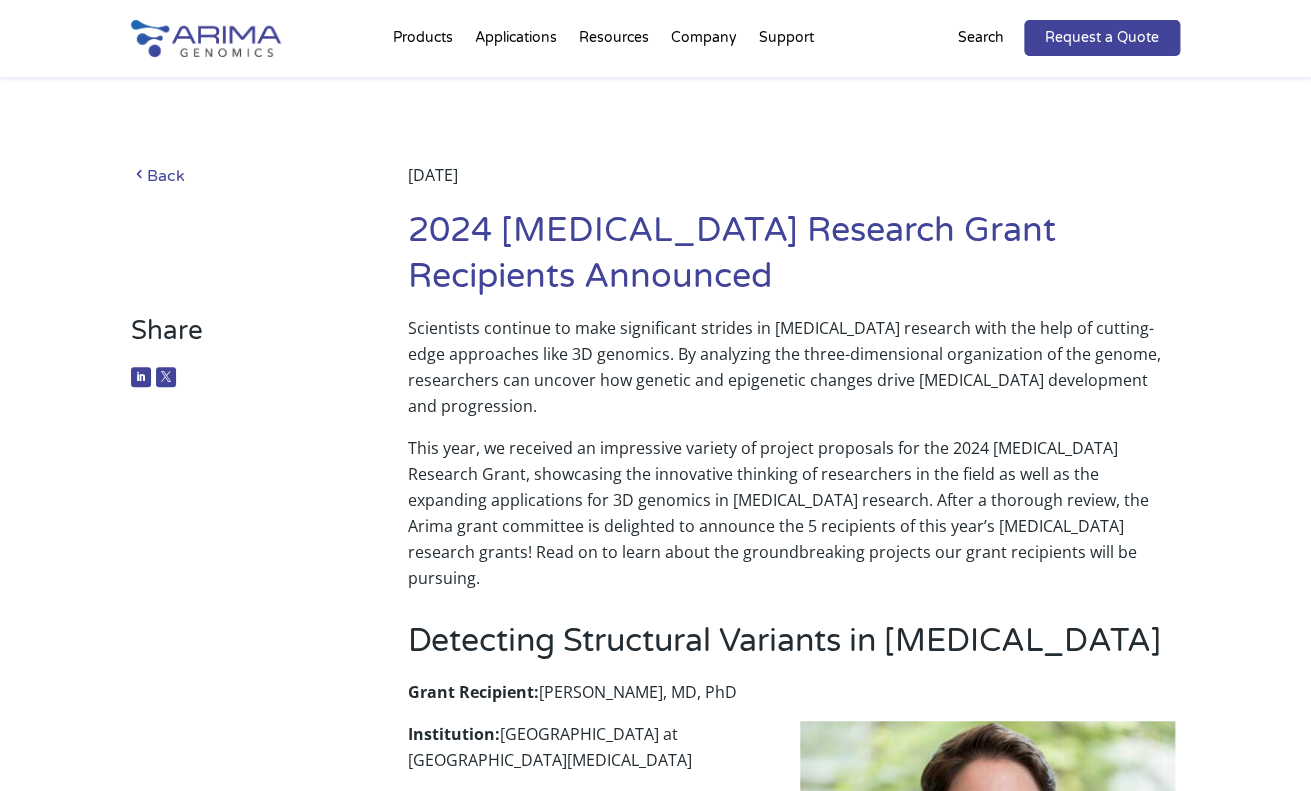 click on "Back" at bounding box center (240, 175) 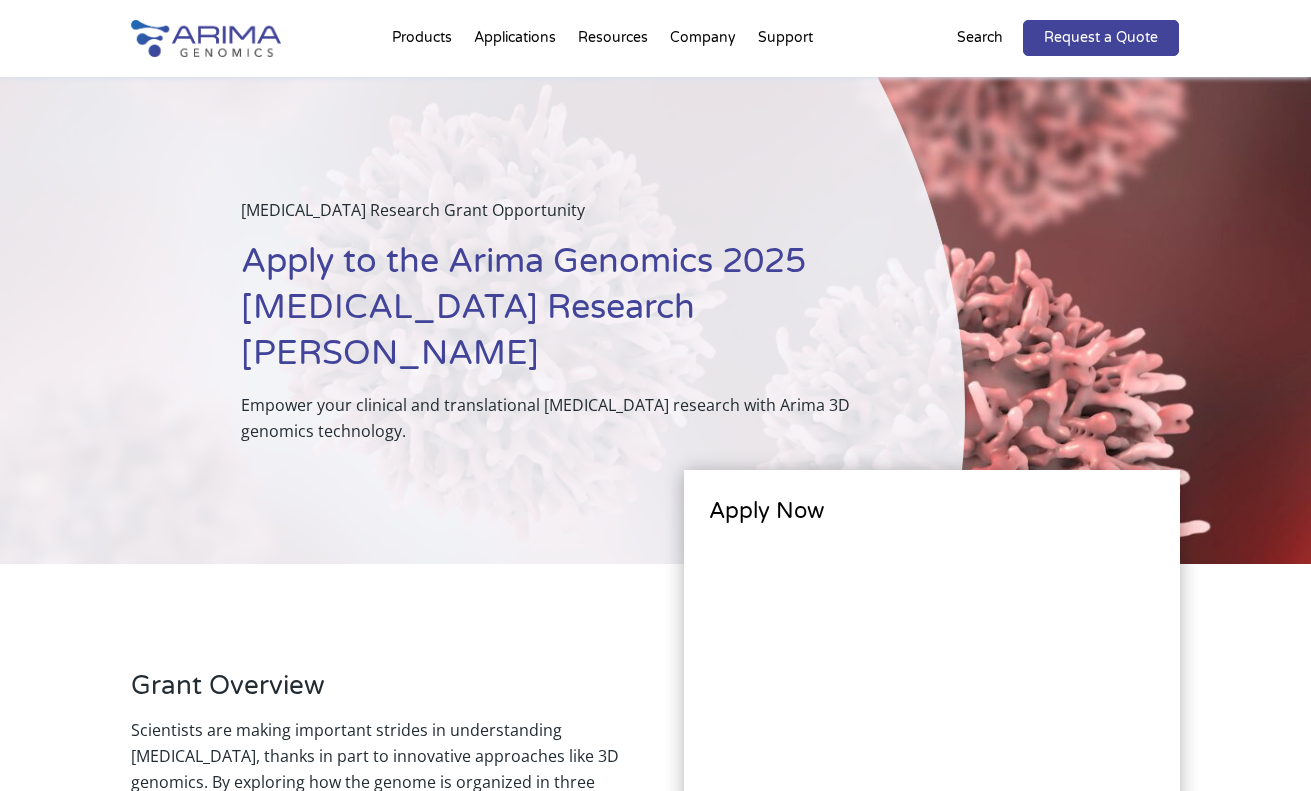 scroll, scrollTop: 3701, scrollLeft: 0, axis: vertical 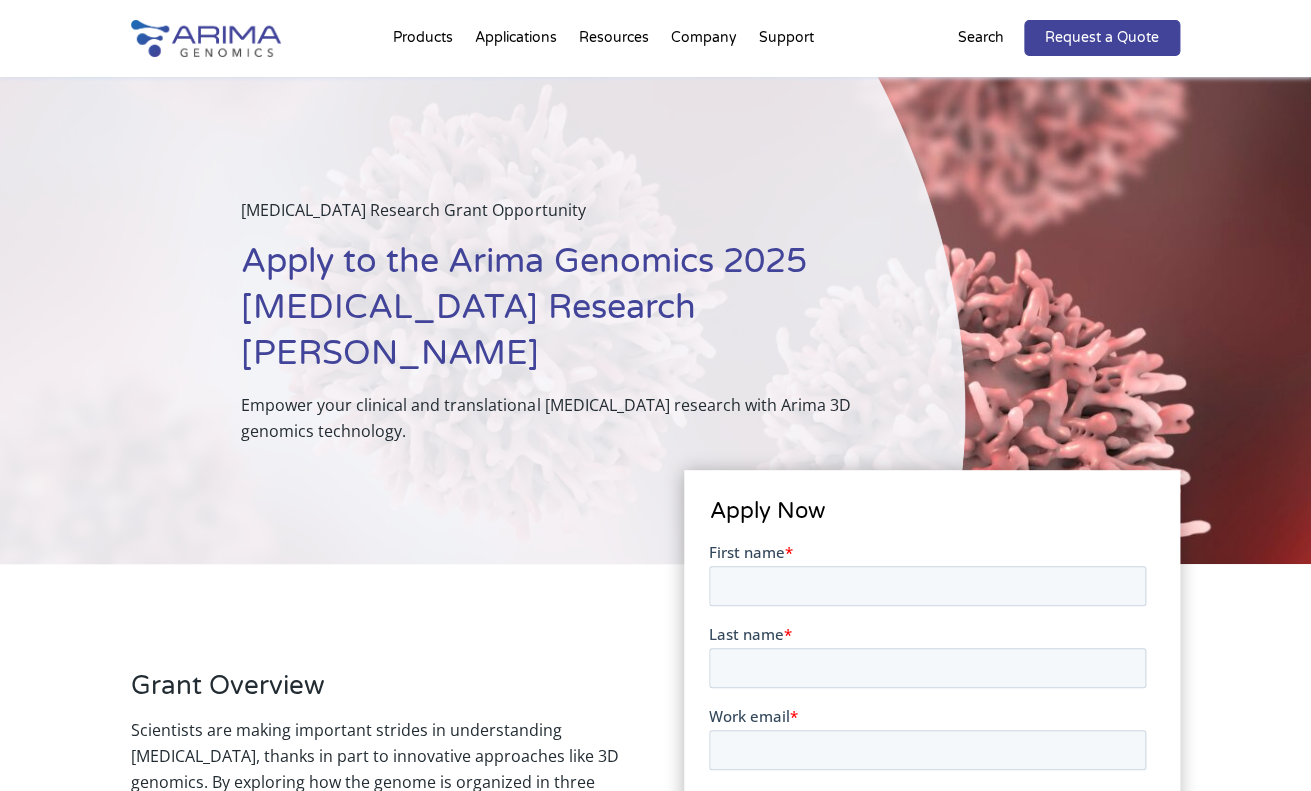 click on "[MEDICAL_DATA] Research Grant Opportunity Apply to the Arima Genomics 2025 [MEDICAL_DATA] Research Grant Empower your clinical and translational [MEDICAL_DATA] research with Arima 3D genomics technology." at bounding box center (482, 320) 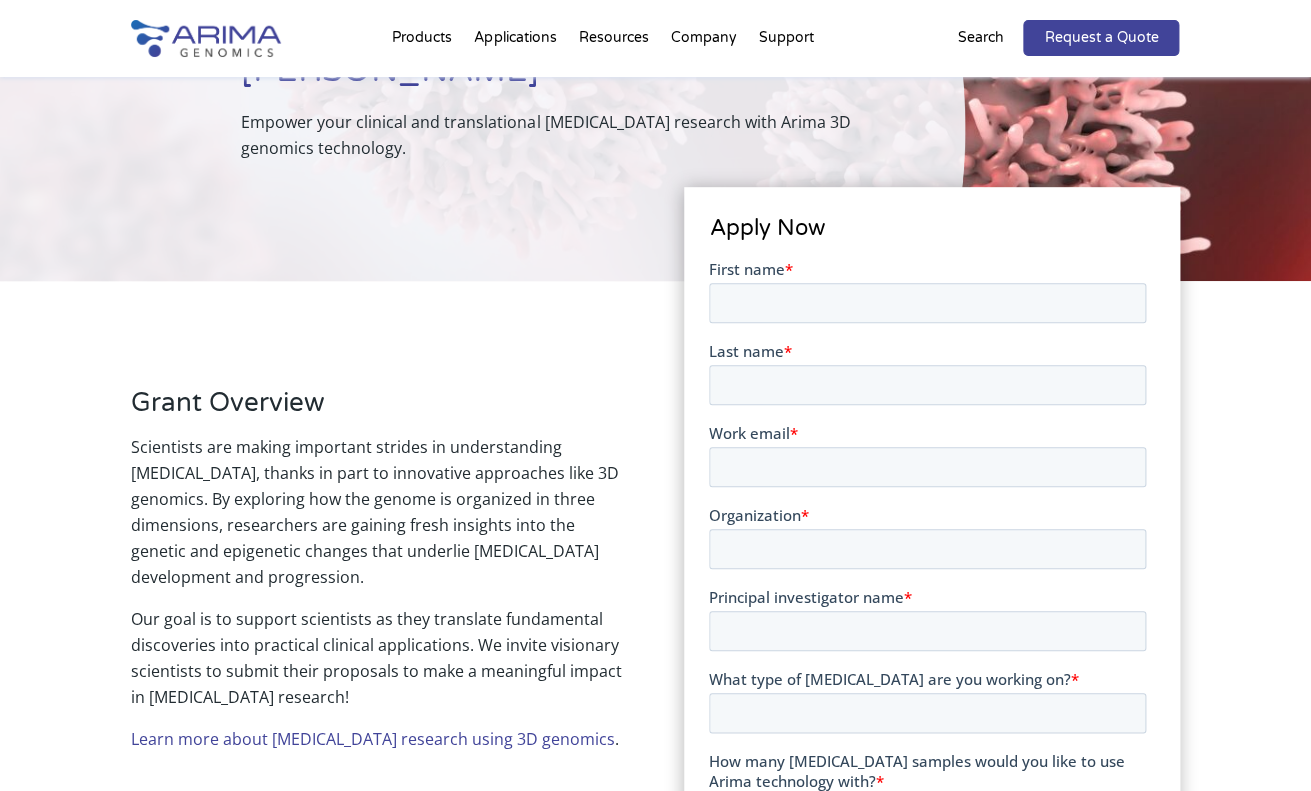 scroll, scrollTop: 286, scrollLeft: 0, axis: vertical 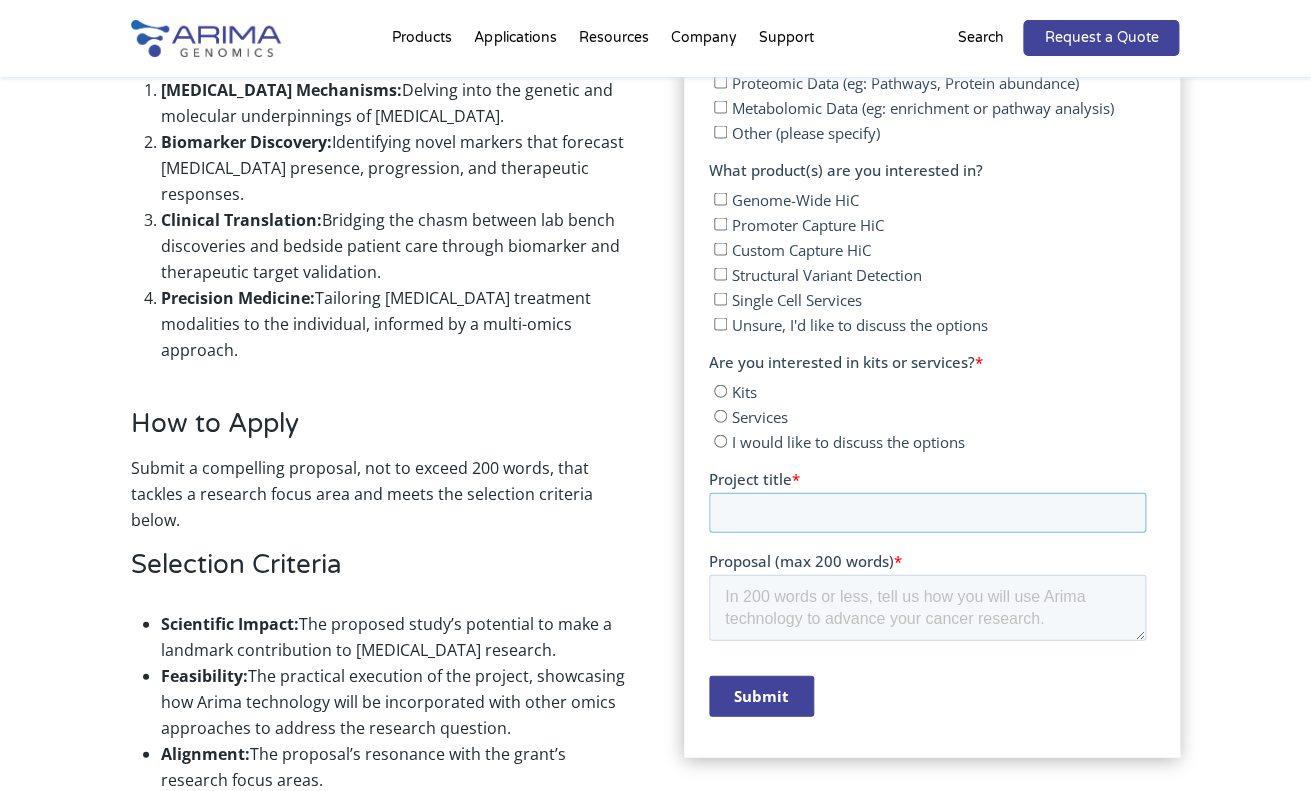click on "Project title *" at bounding box center [927, 512] 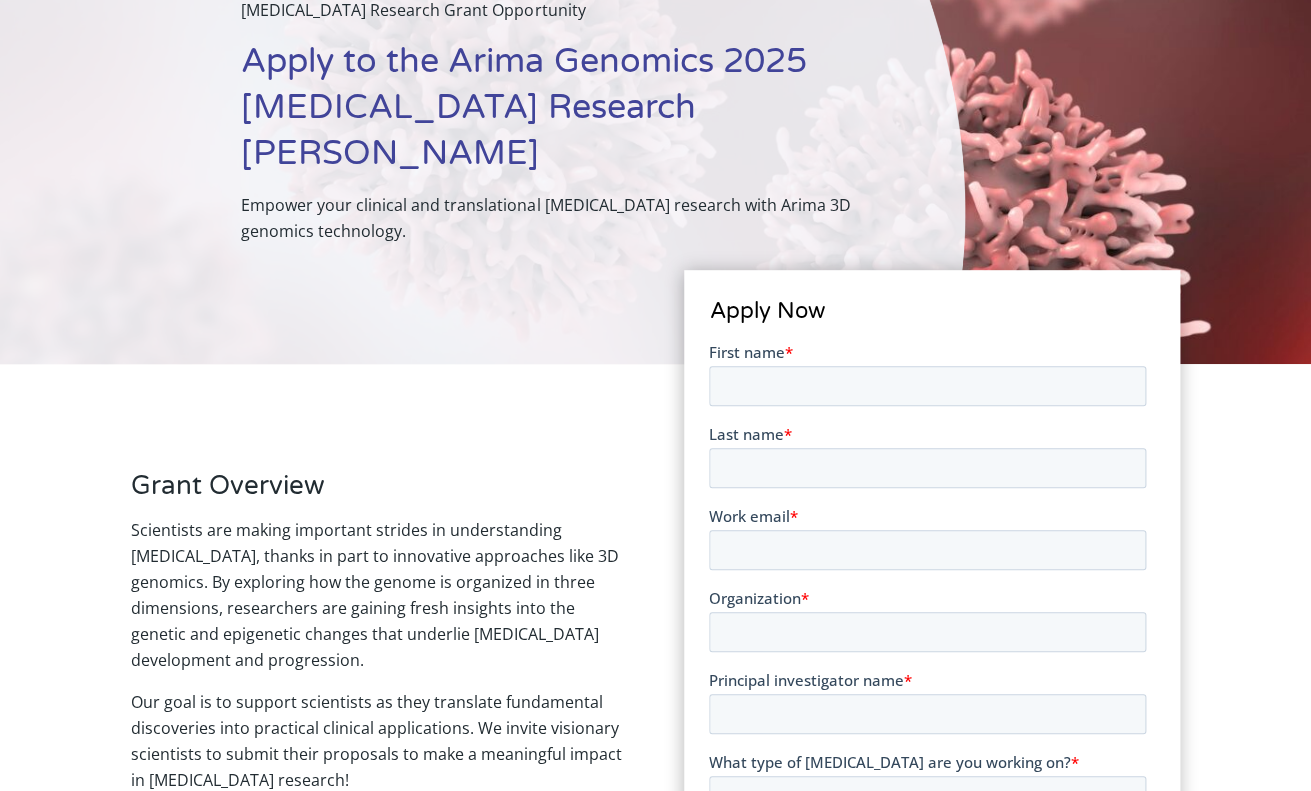 scroll, scrollTop: 0, scrollLeft: 0, axis: both 